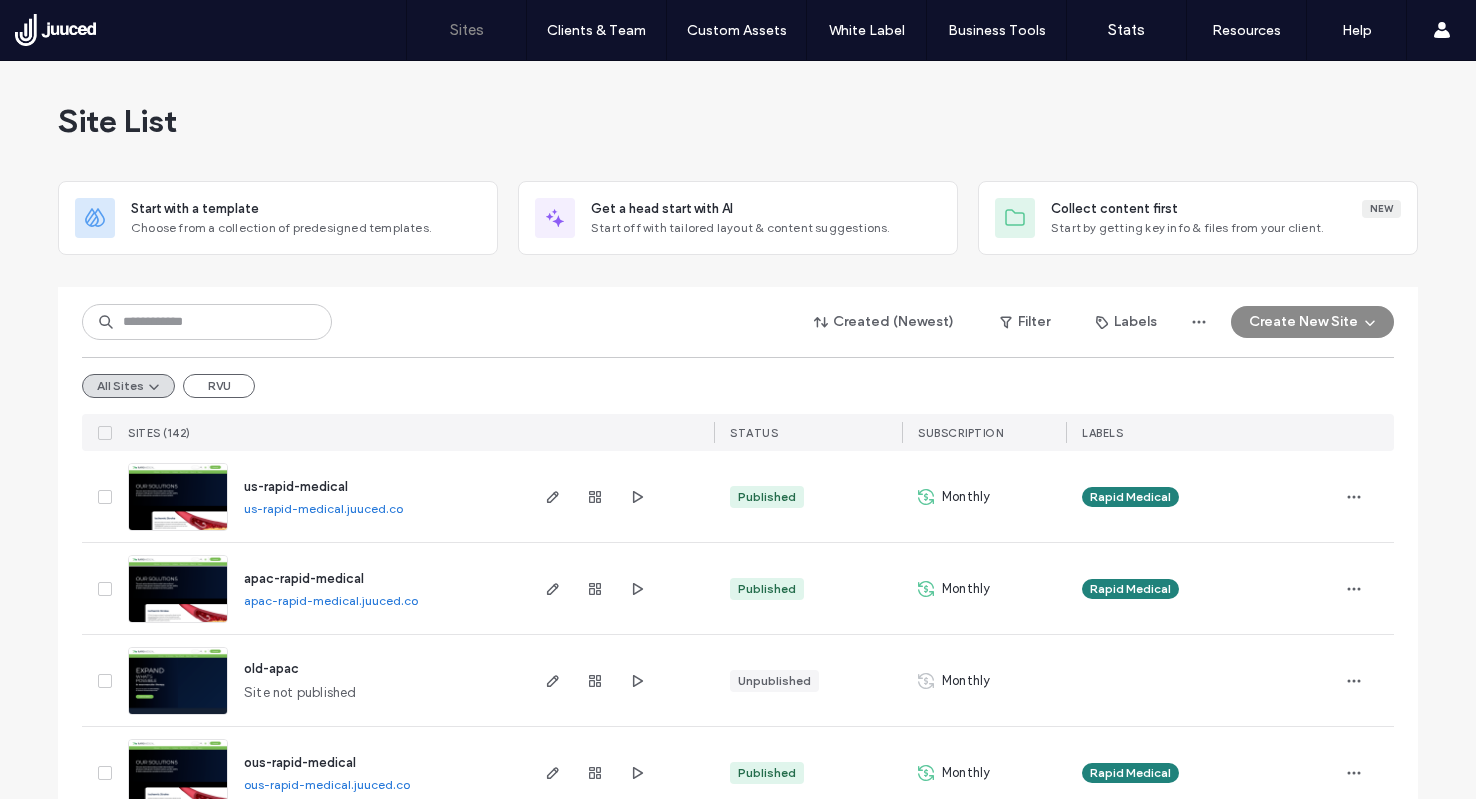 scroll, scrollTop: 0, scrollLeft: 0, axis: both 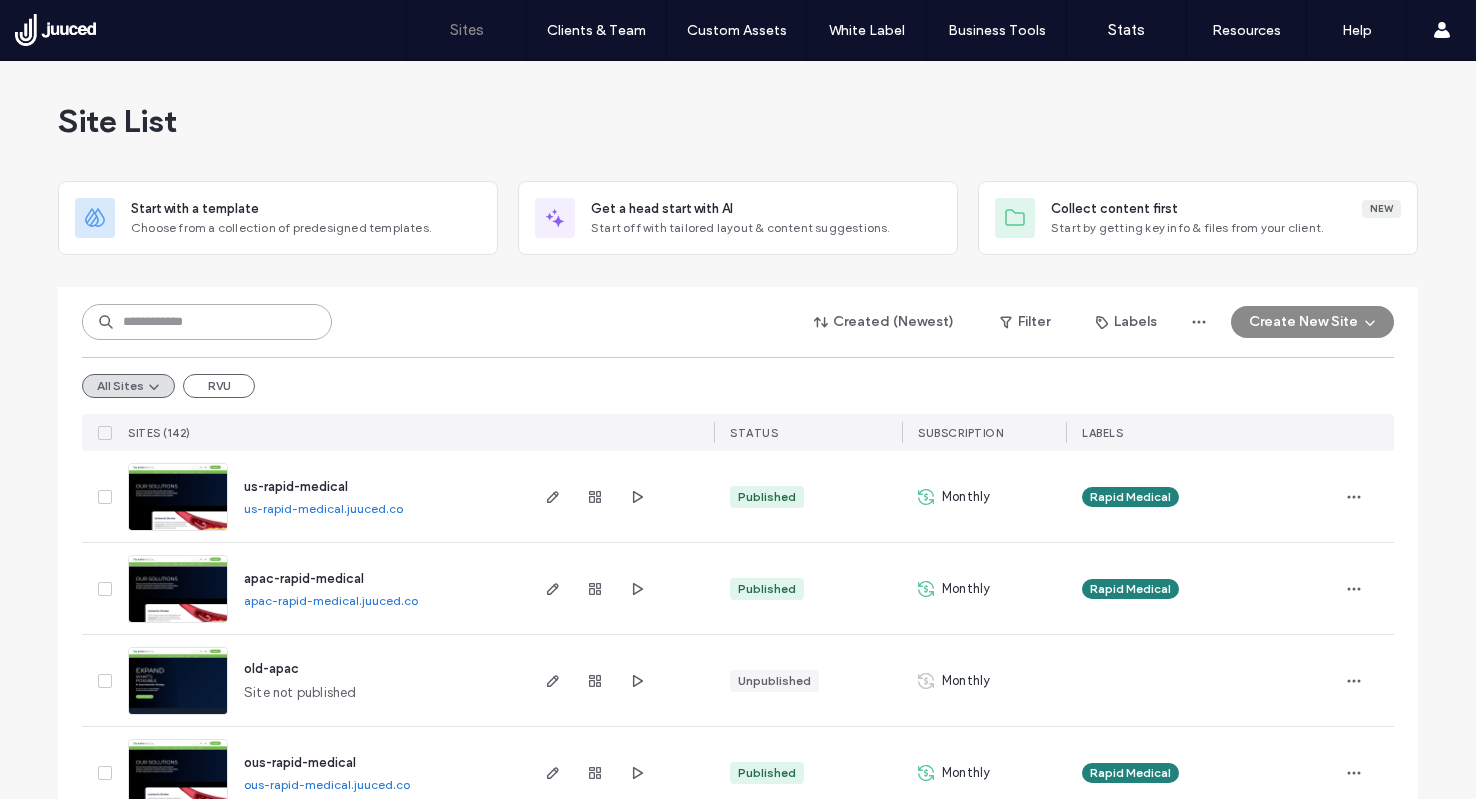 click at bounding box center [207, 322] 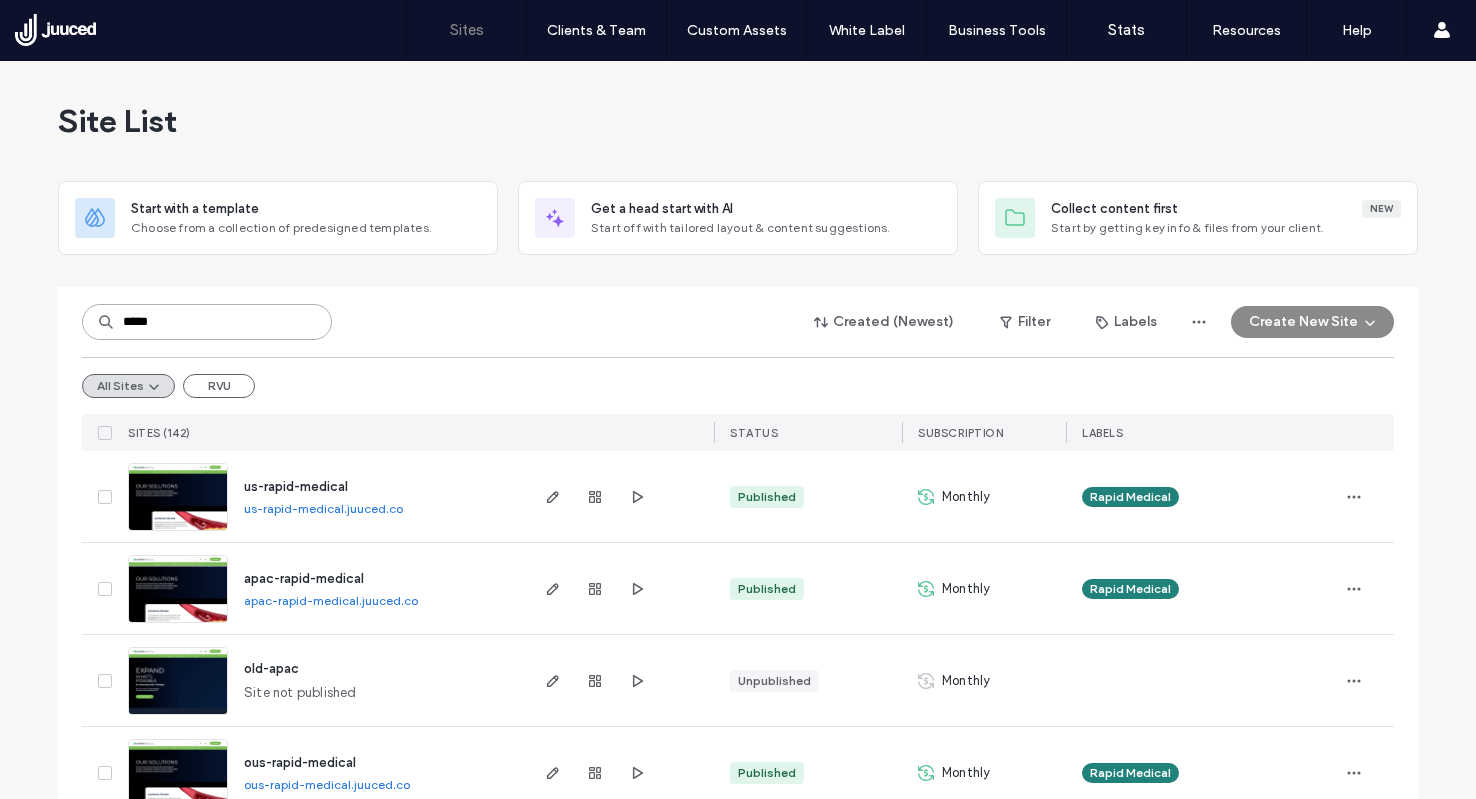 type on "*****" 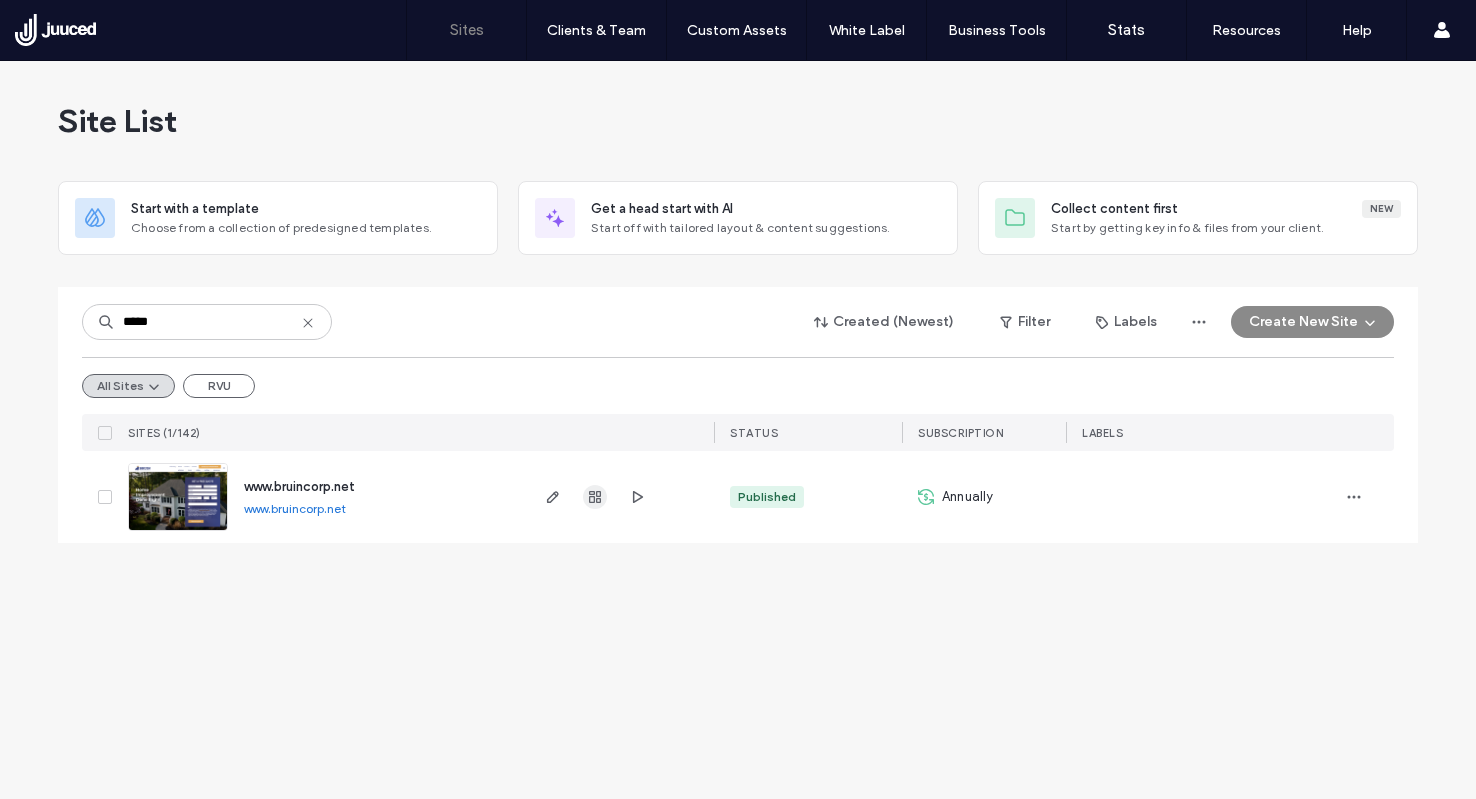 click 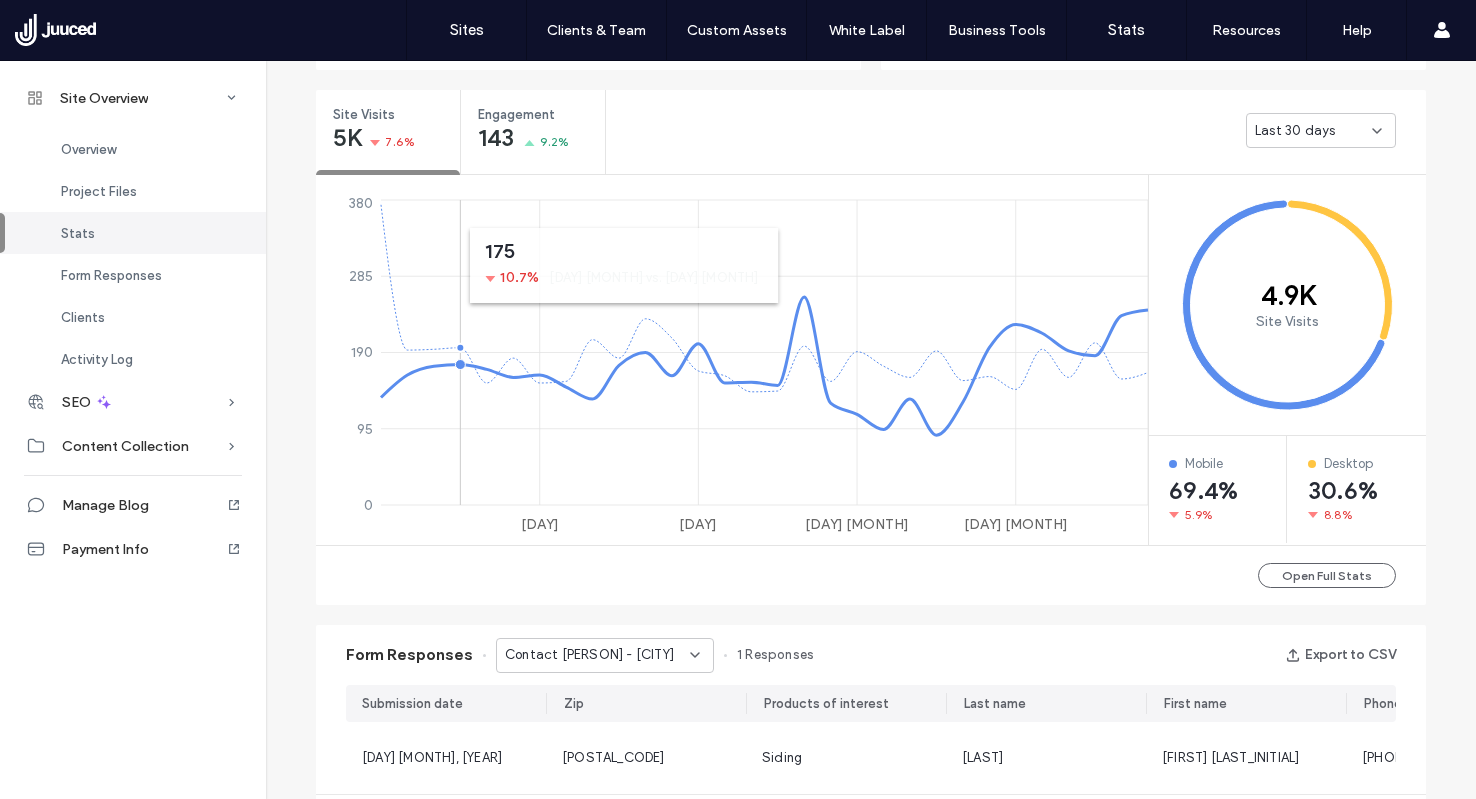 scroll, scrollTop: 738, scrollLeft: 0, axis: vertical 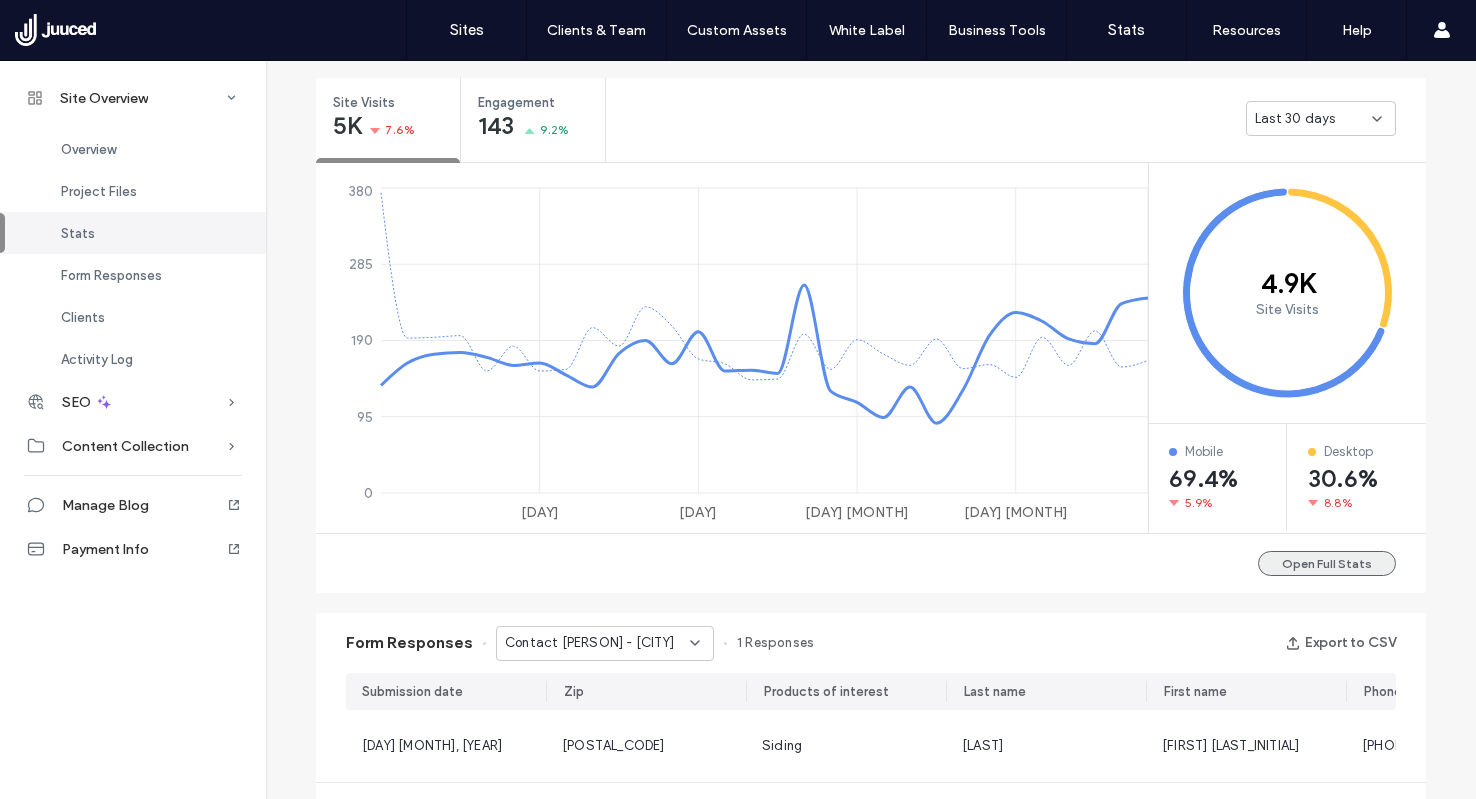 click on "Open Full Stats" at bounding box center (1327, 563) 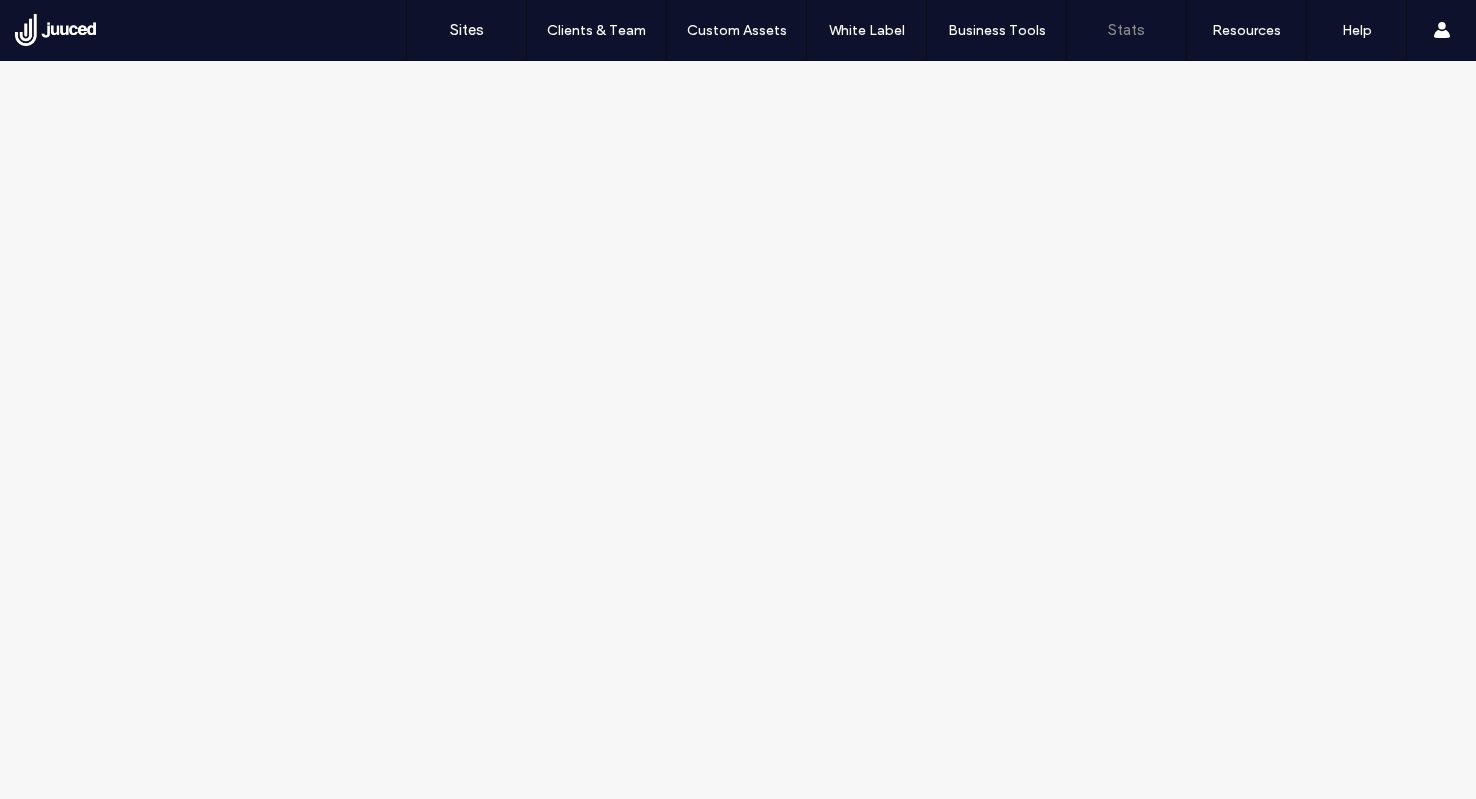 scroll, scrollTop: 0, scrollLeft: 0, axis: both 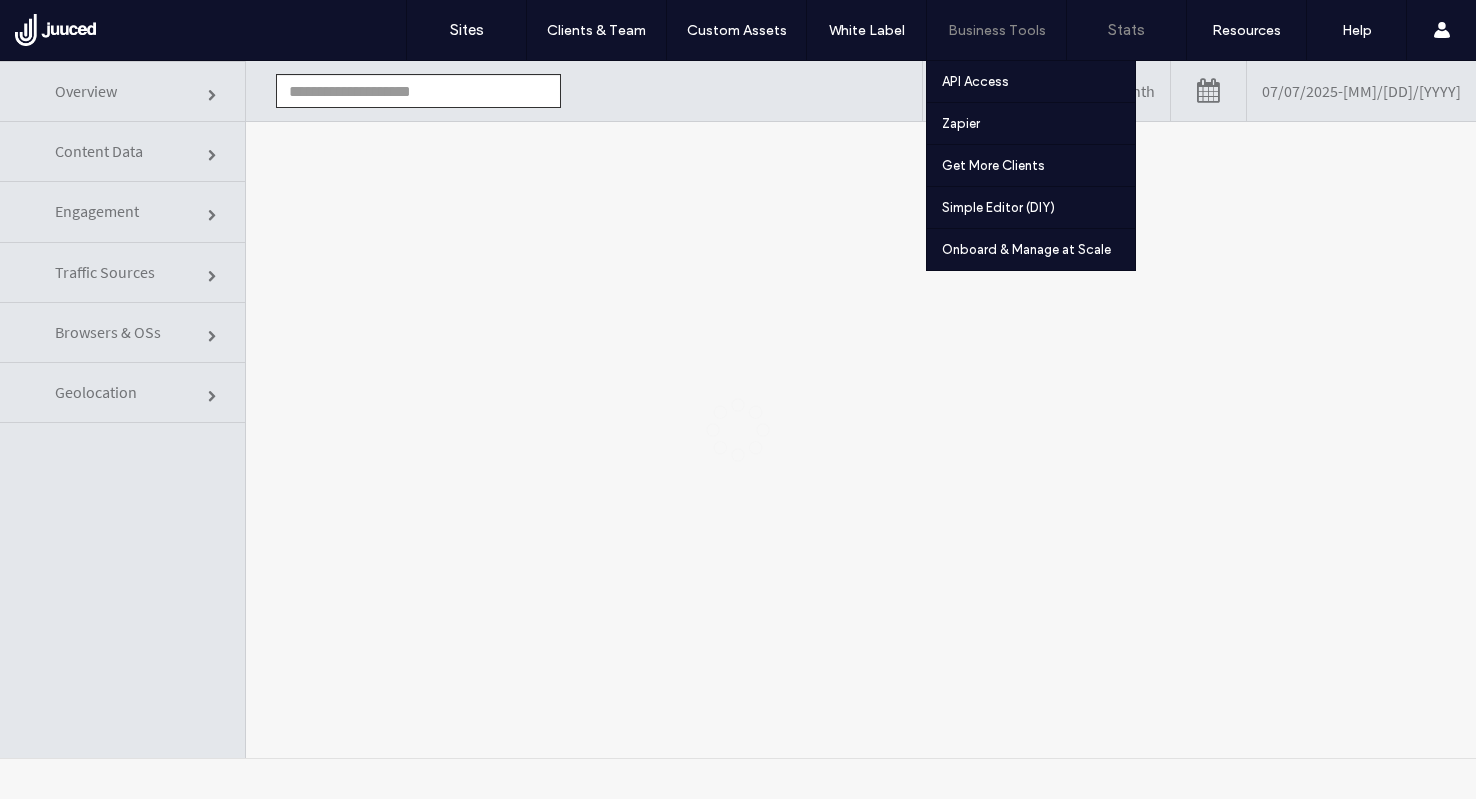 type on "**********" 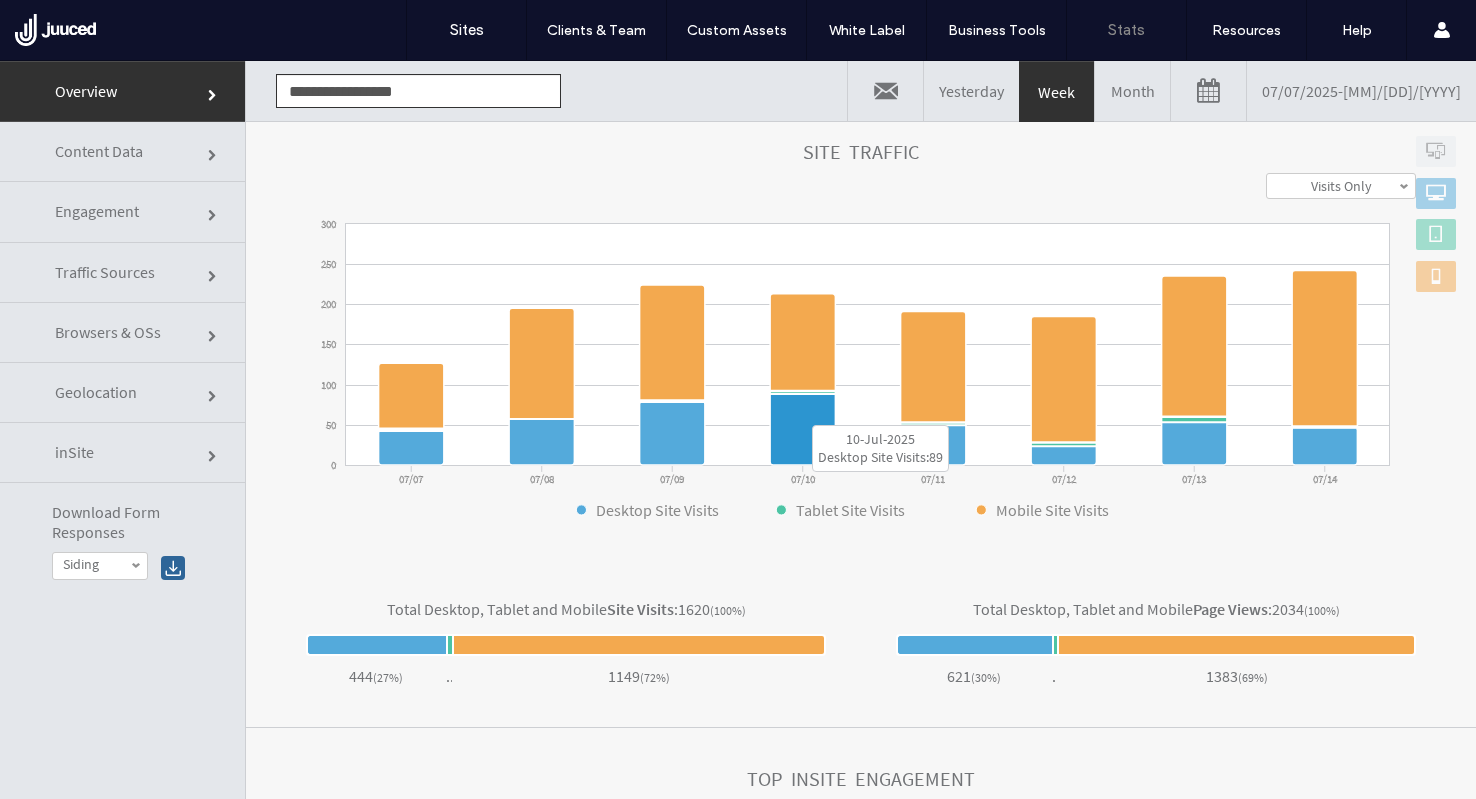 scroll, scrollTop: 713, scrollLeft: 0, axis: vertical 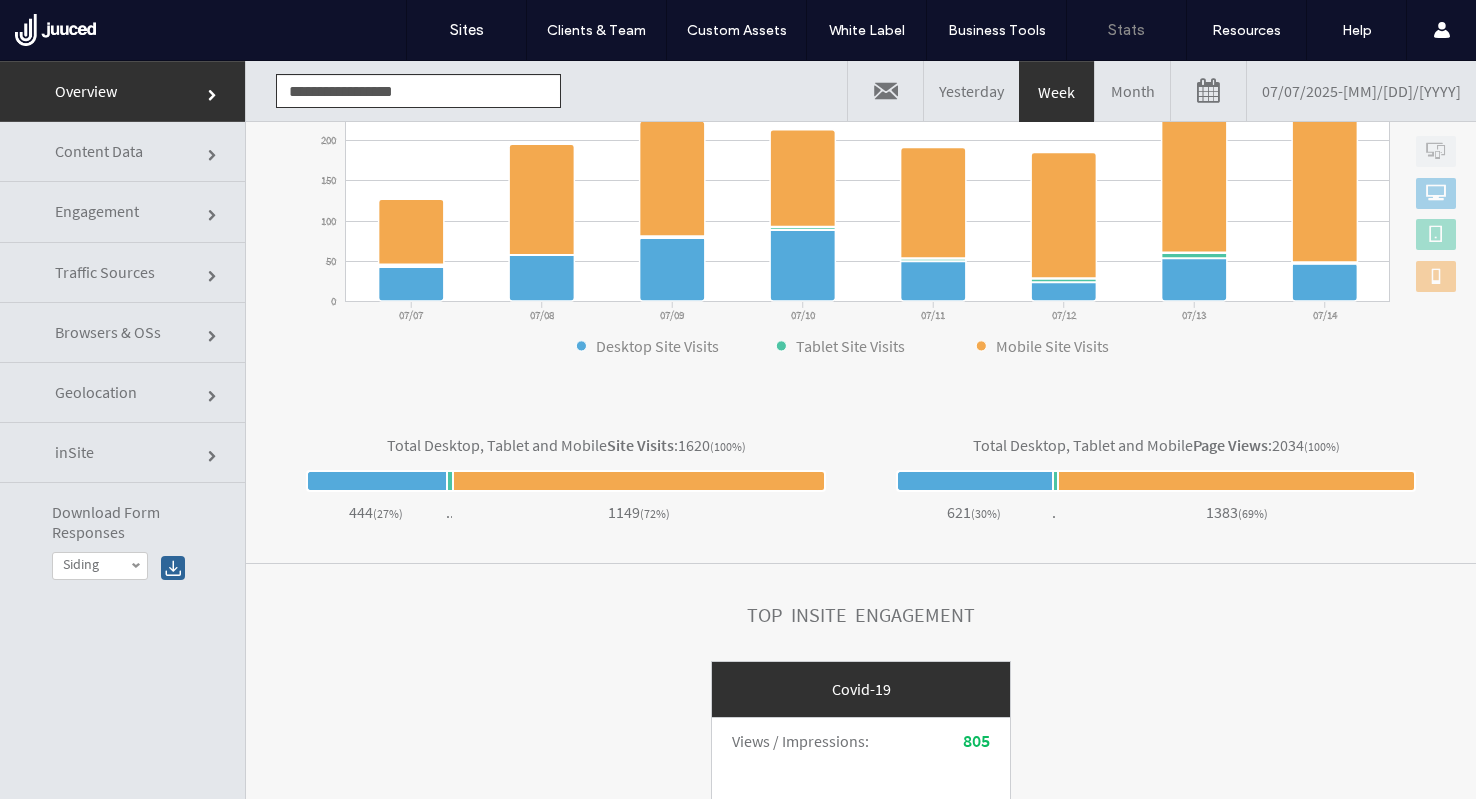 click on "Content Data" 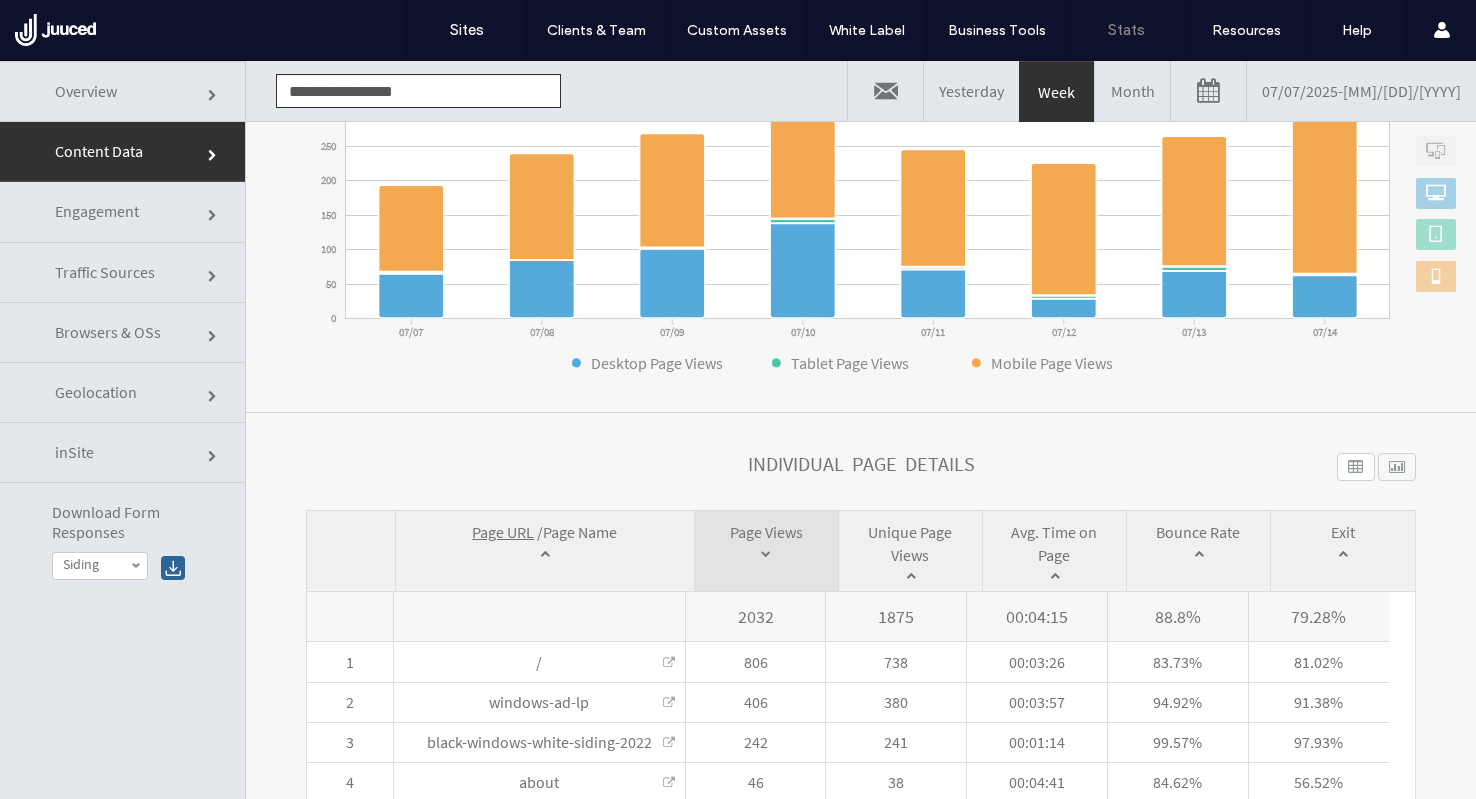 scroll, scrollTop: 633, scrollLeft: 0, axis: vertical 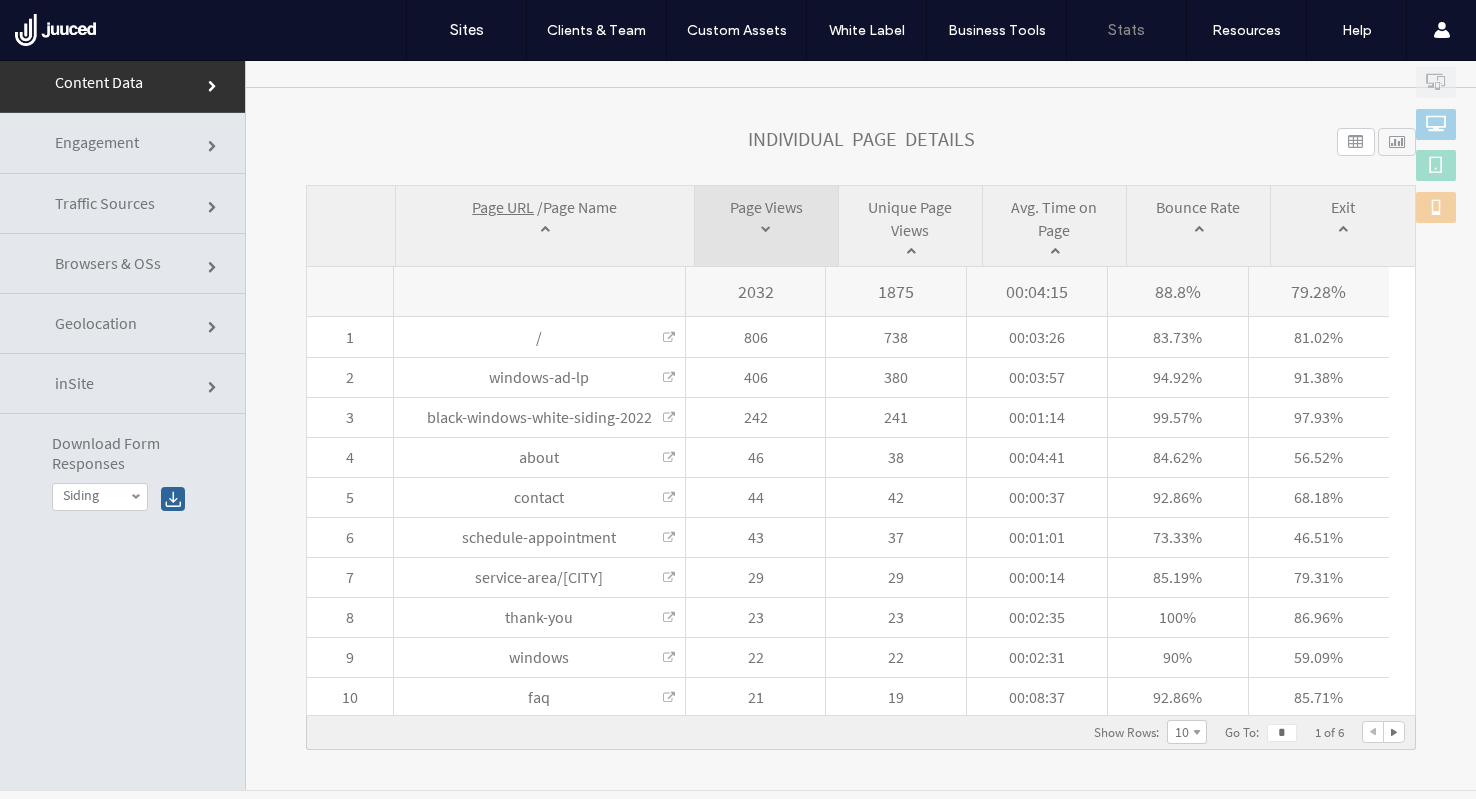 click on "10" at bounding box center [1182, 732] 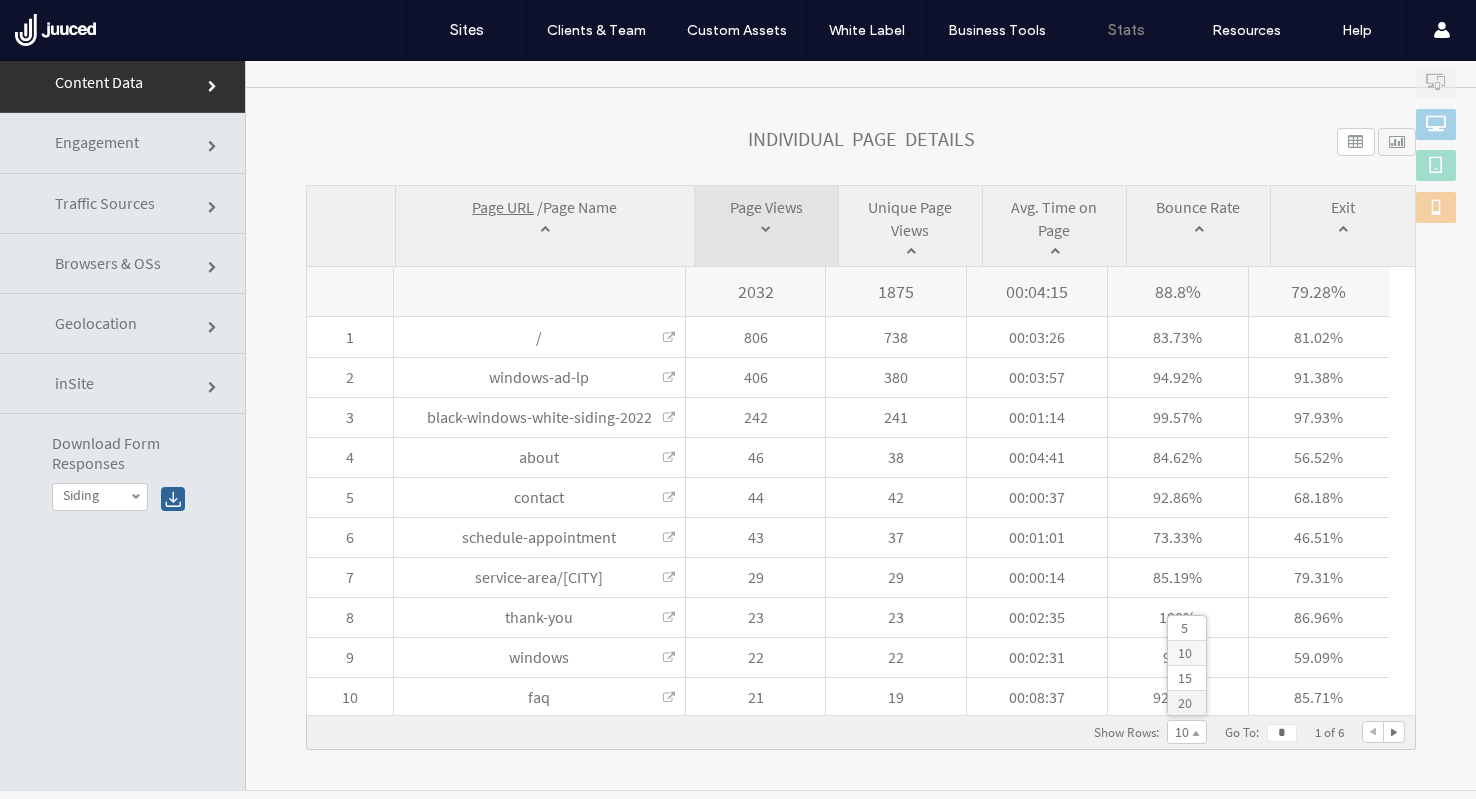 click on "20" at bounding box center (1185, 703) 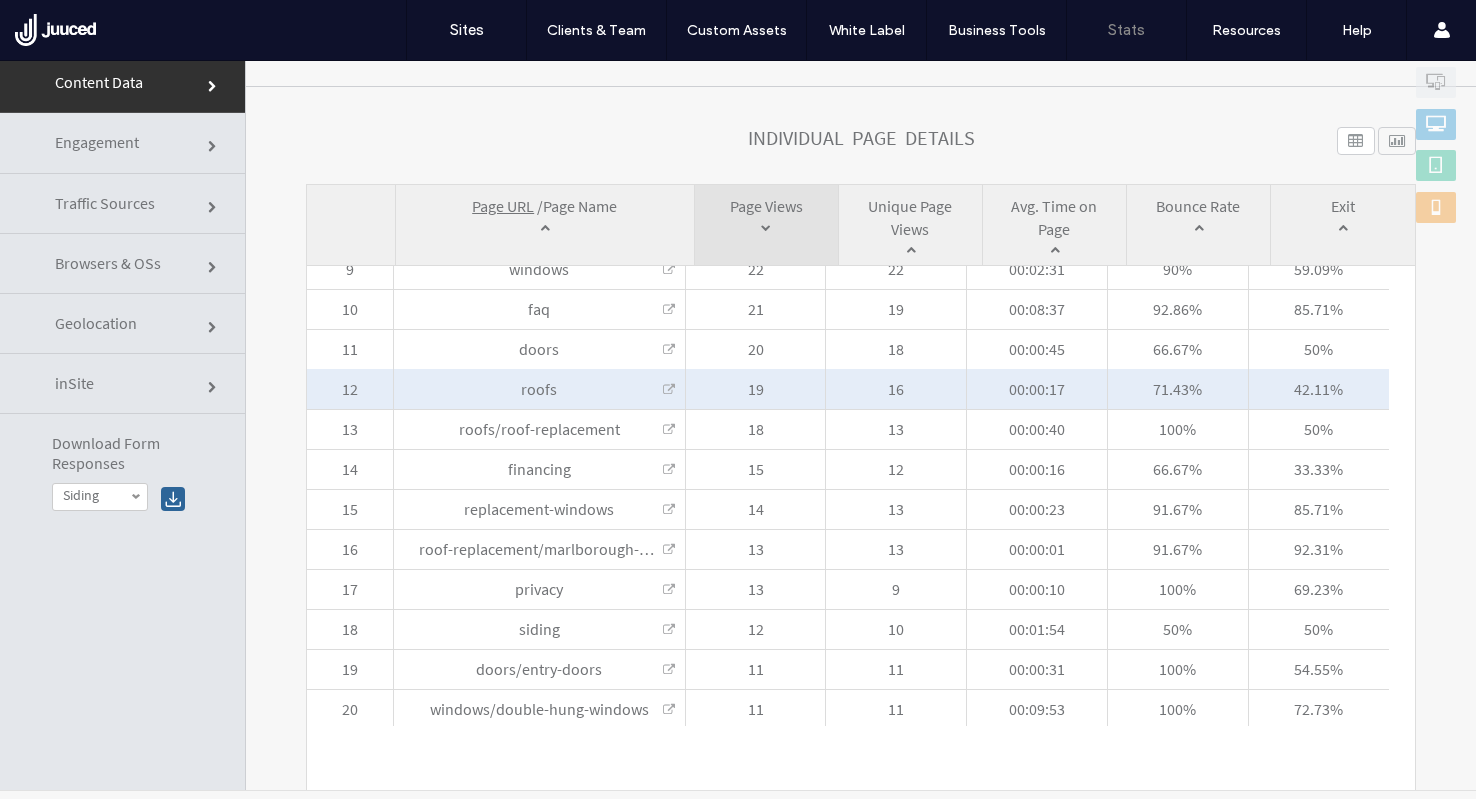 scroll, scrollTop: 390, scrollLeft: 0, axis: vertical 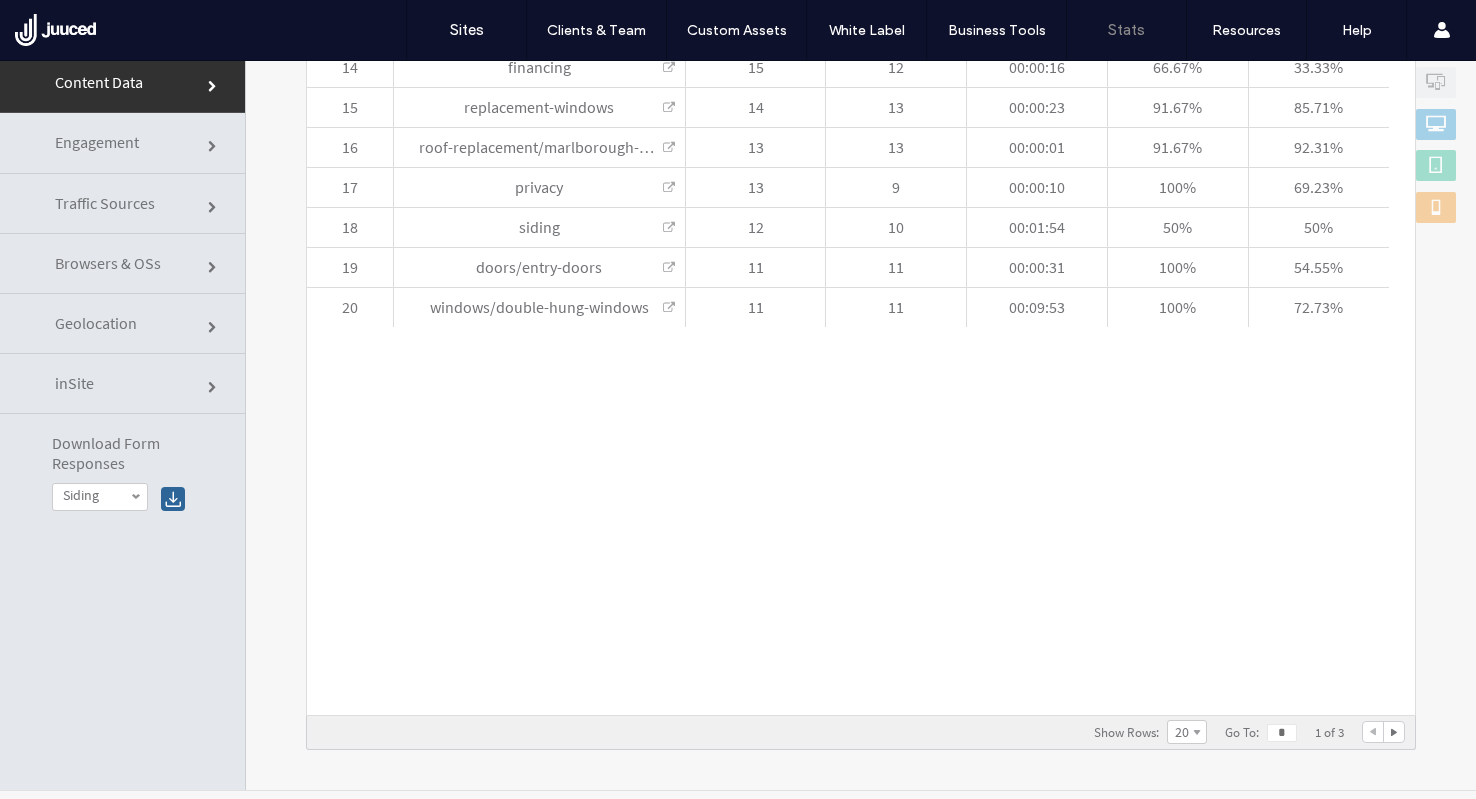 click at bounding box center (1394, 732) 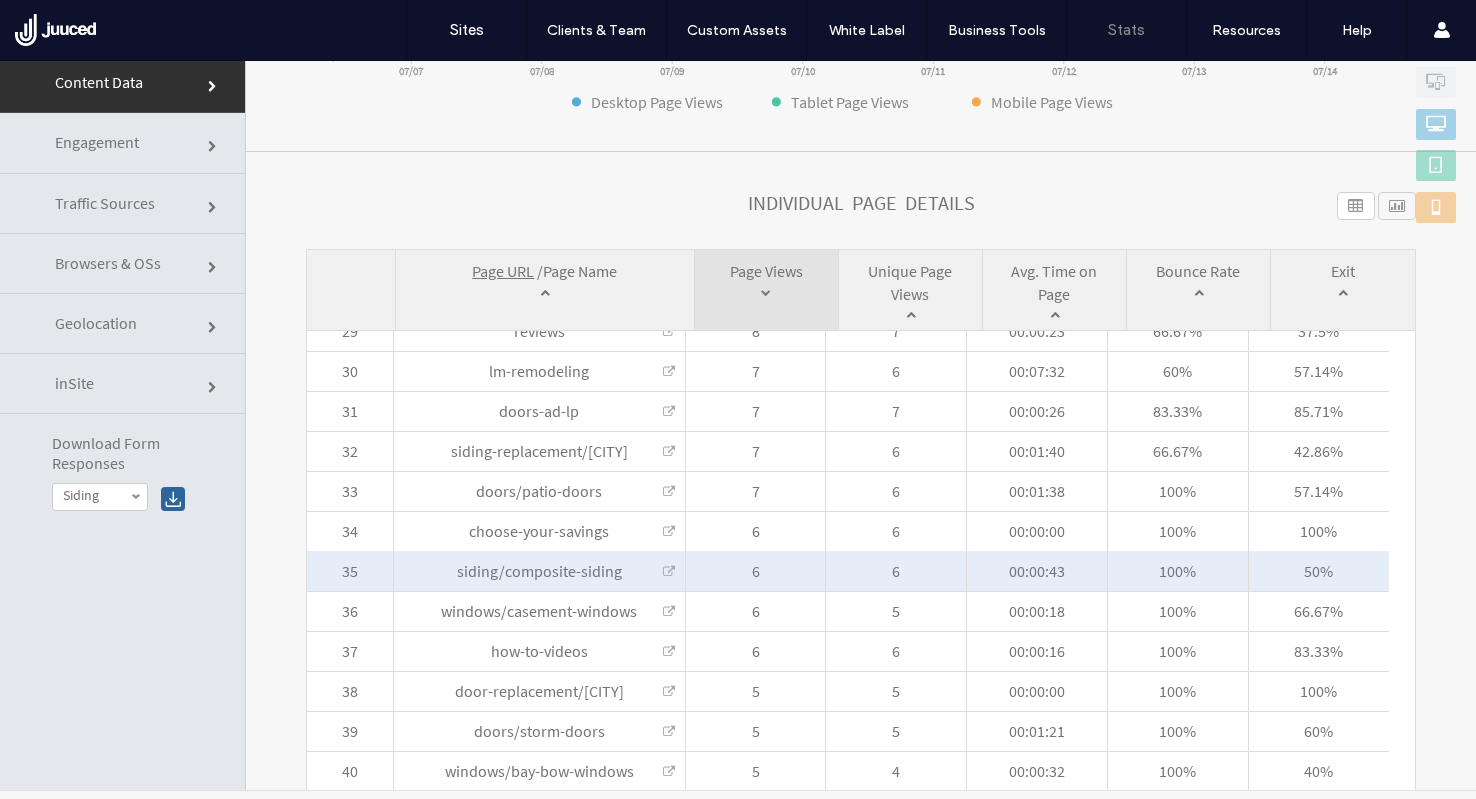 scroll, scrollTop: 625, scrollLeft: 0, axis: vertical 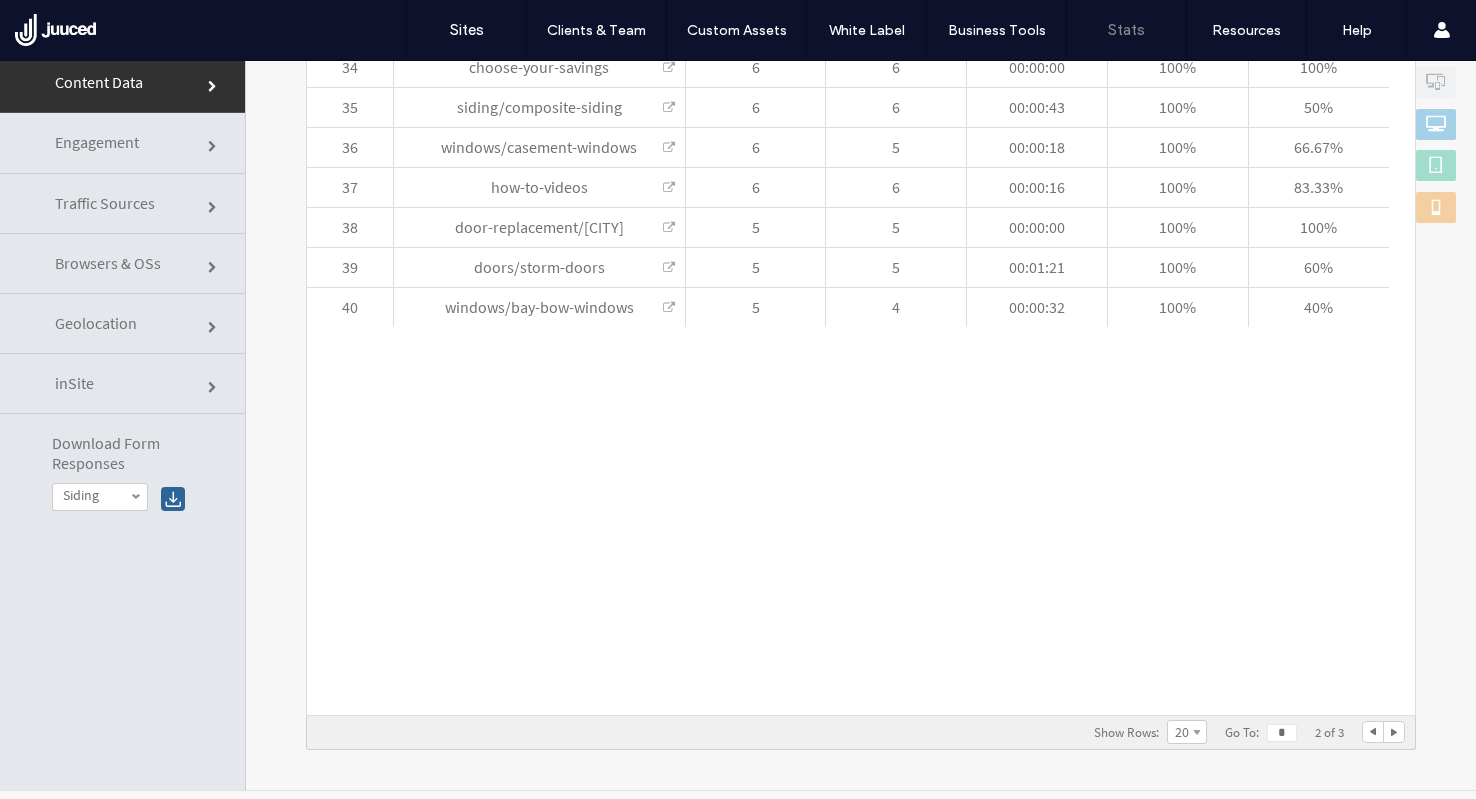 click at bounding box center (1394, 732) 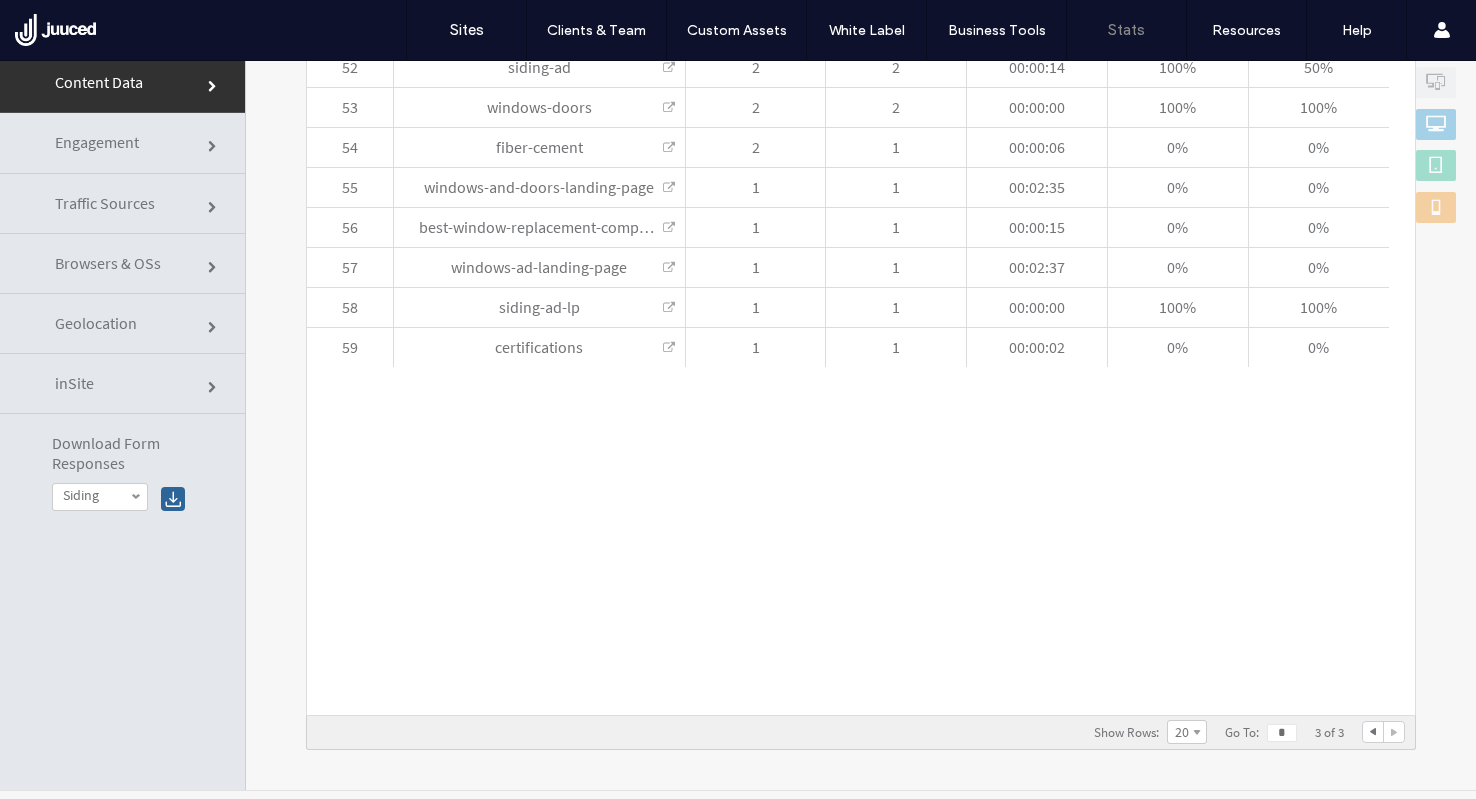 scroll, scrollTop: 993, scrollLeft: 0, axis: vertical 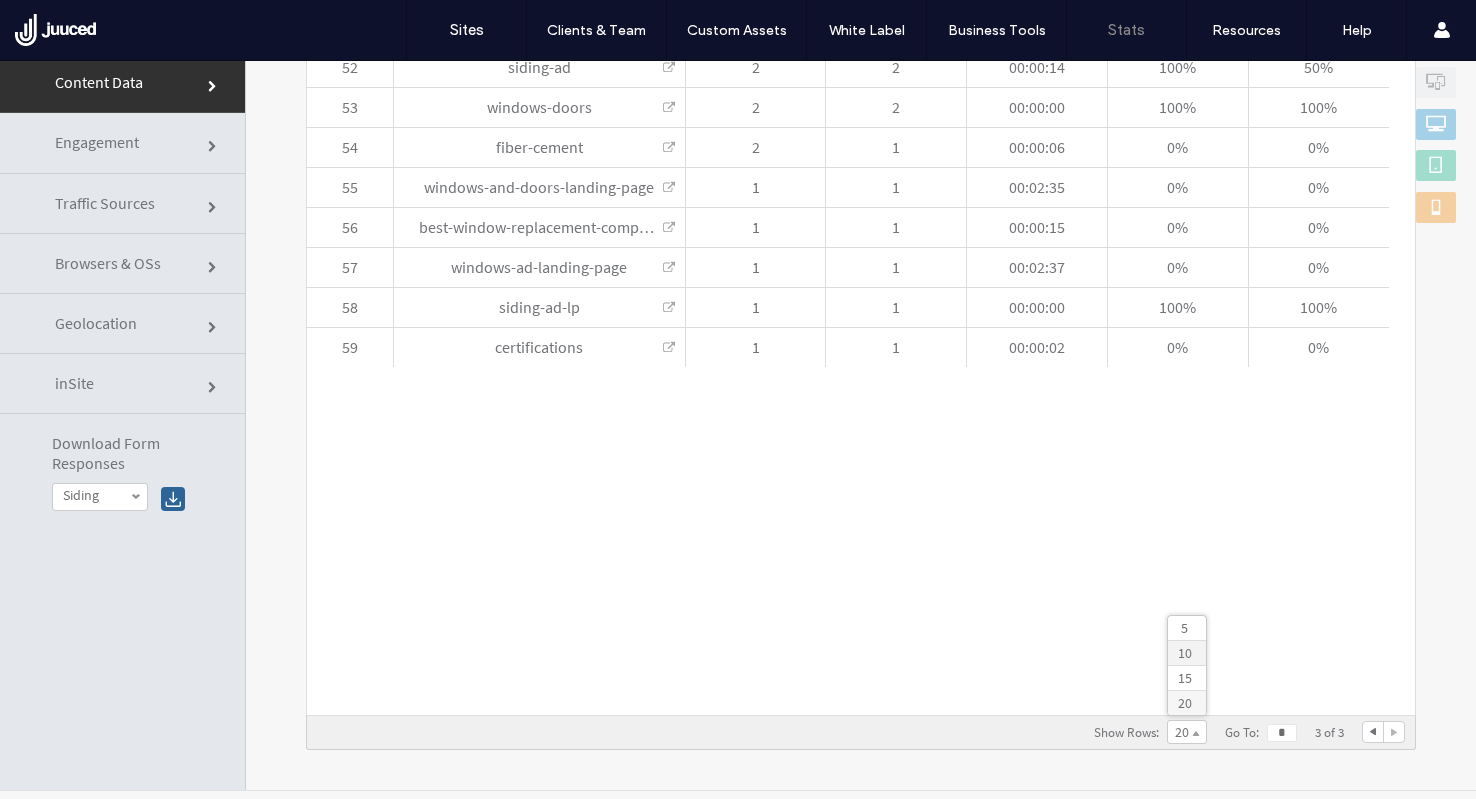 click on "10" at bounding box center [1185, 653] 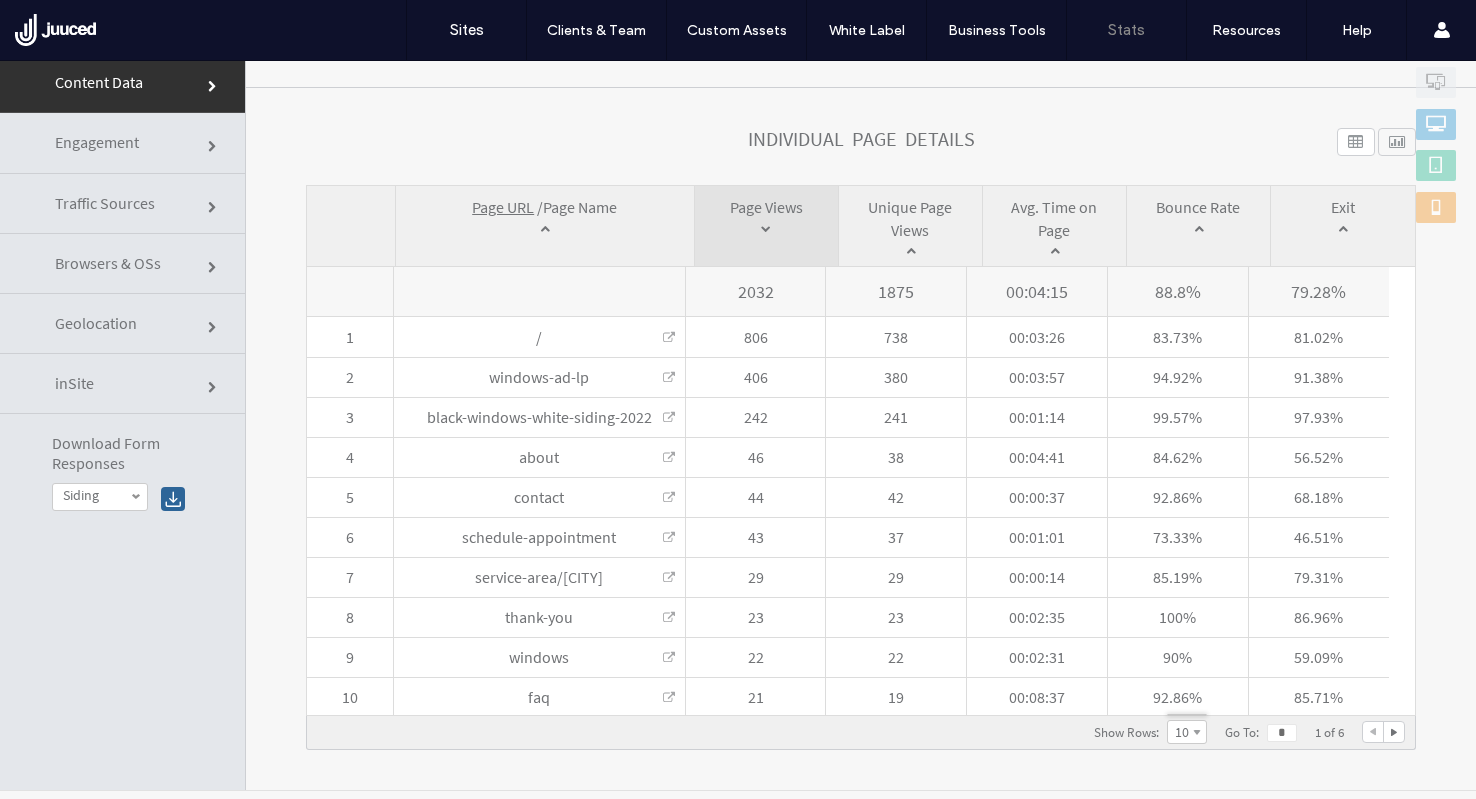scroll, scrollTop: 0, scrollLeft: 0, axis: both 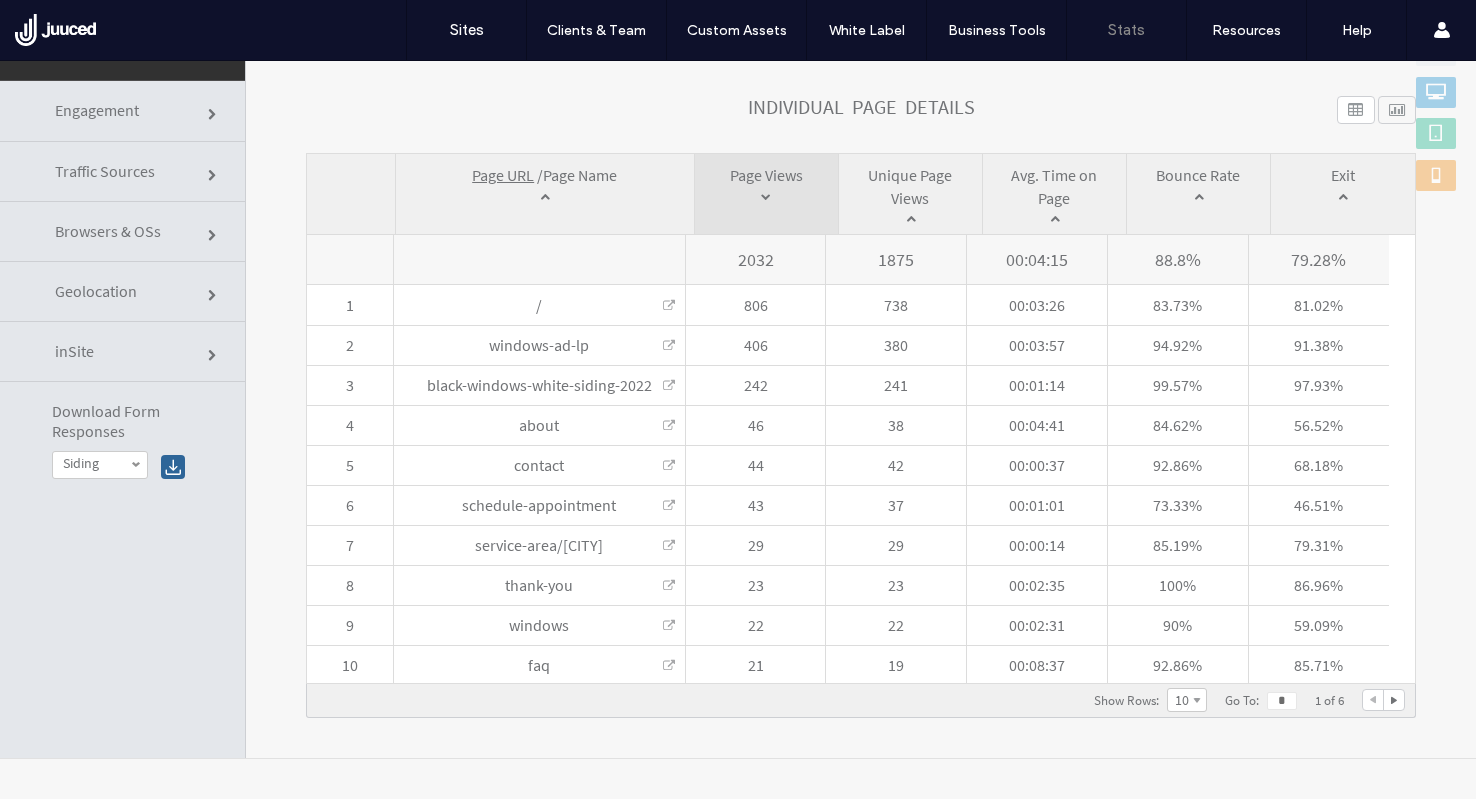 click at bounding box center (1394, 700) 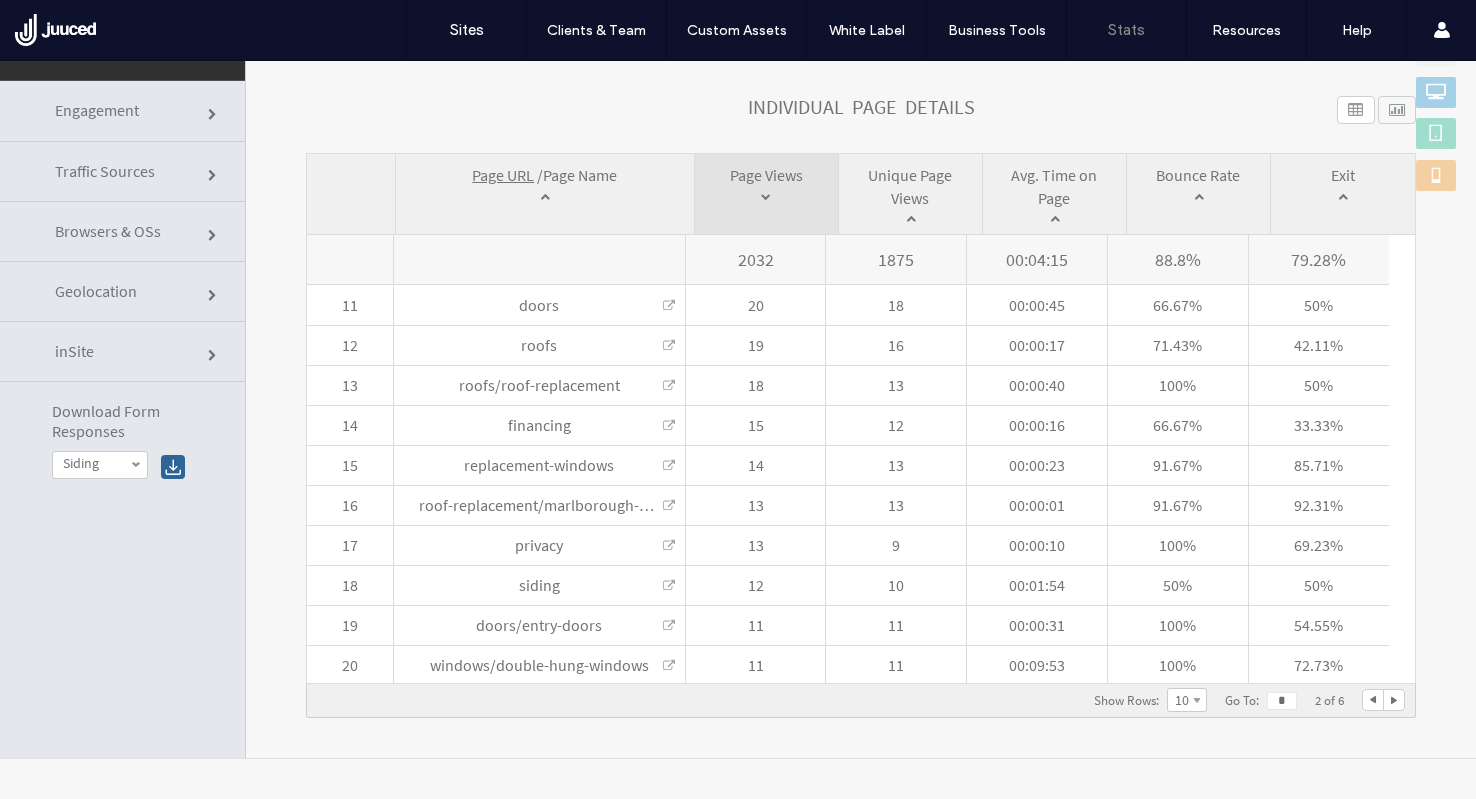 click at bounding box center (1394, 700) 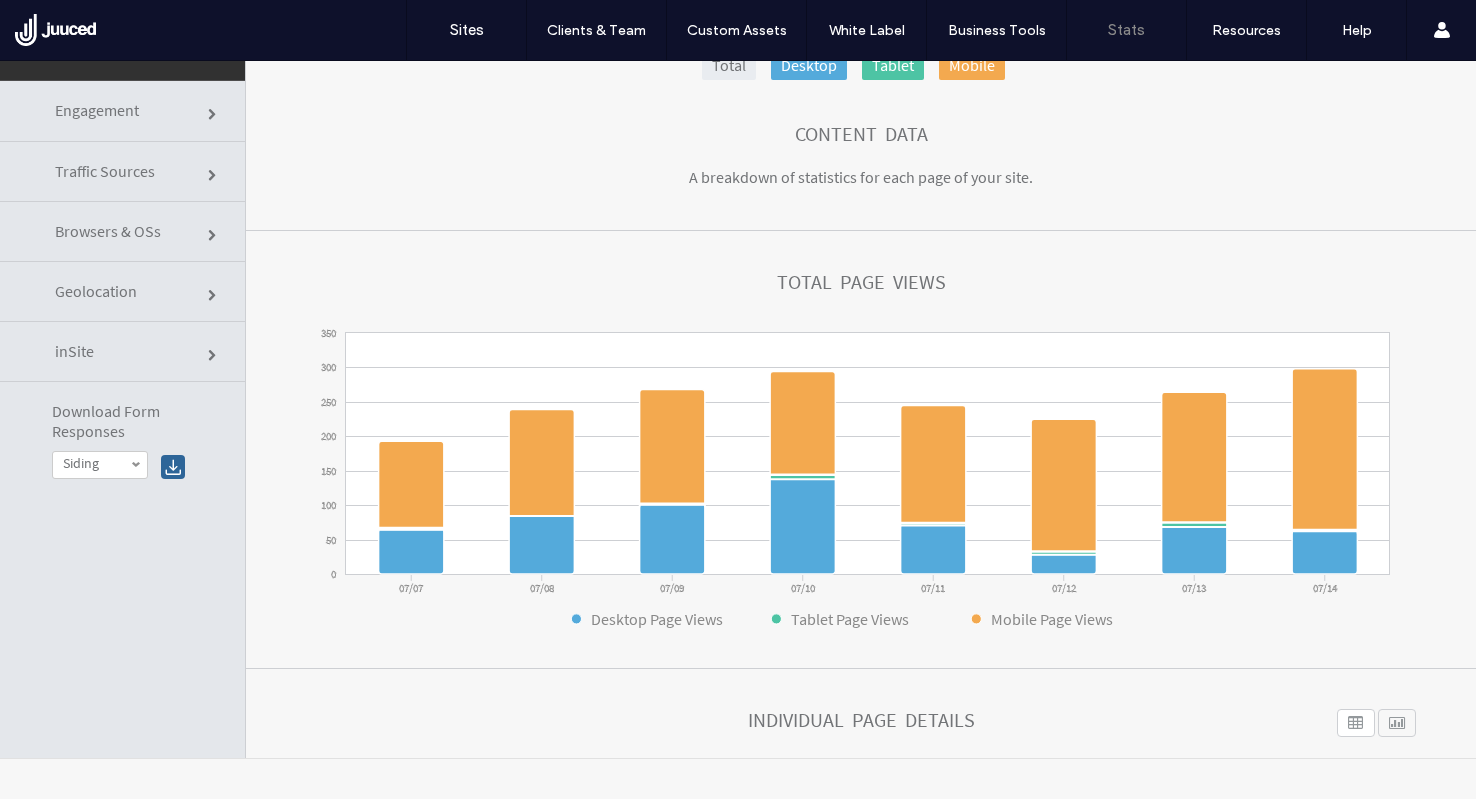 scroll, scrollTop: 0, scrollLeft: 0, axis: both 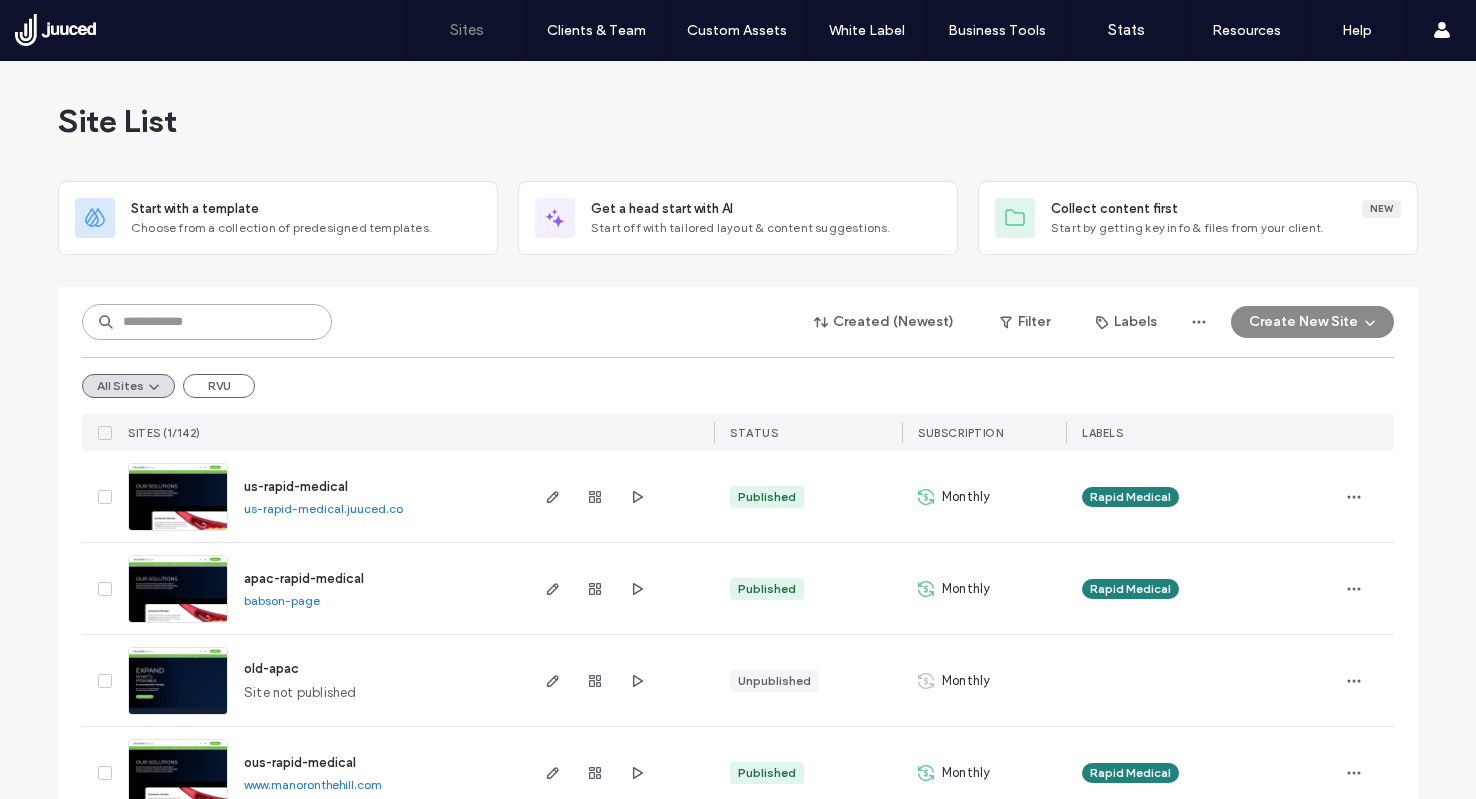 click at bounding box center [207, 322] 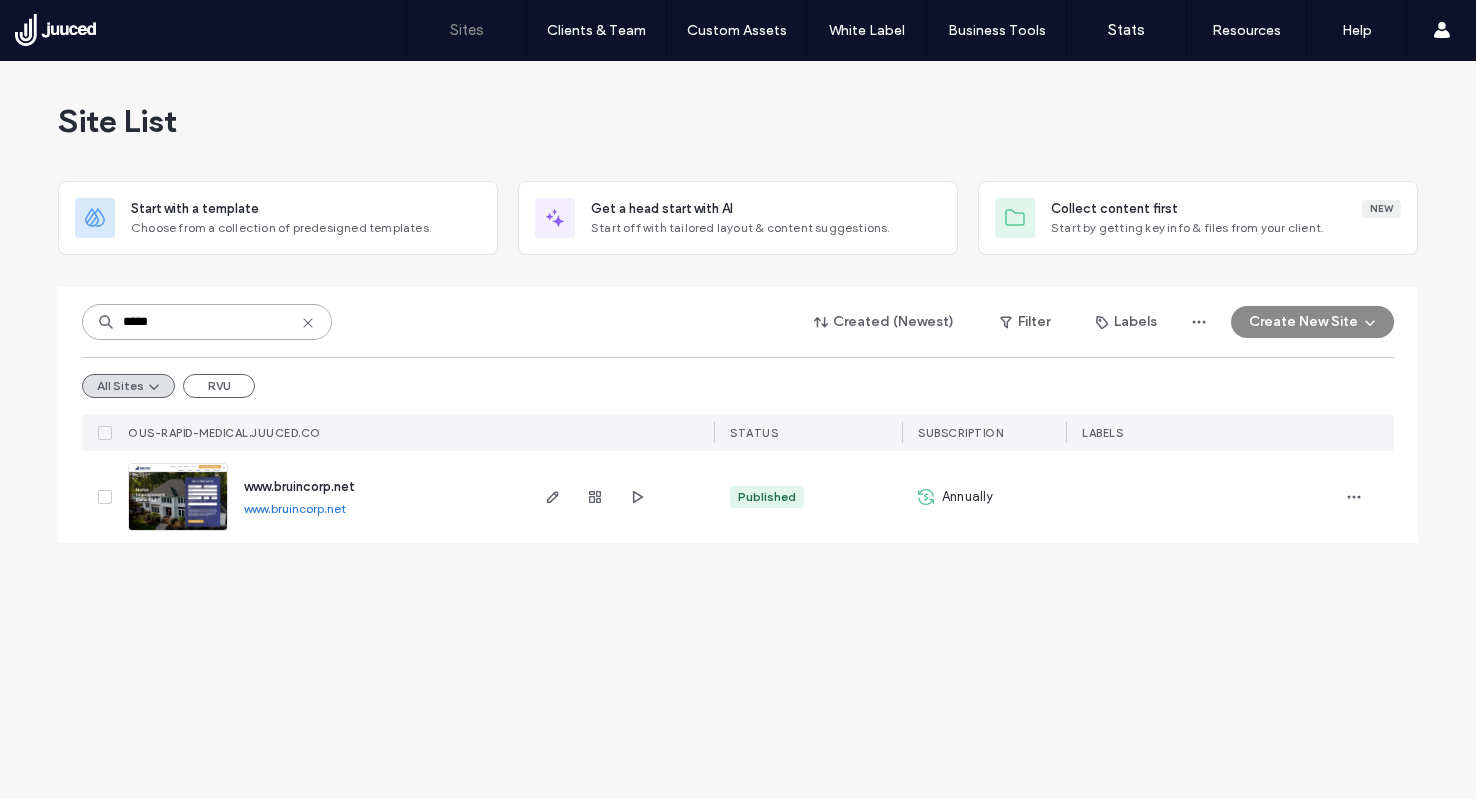 type on "*****" 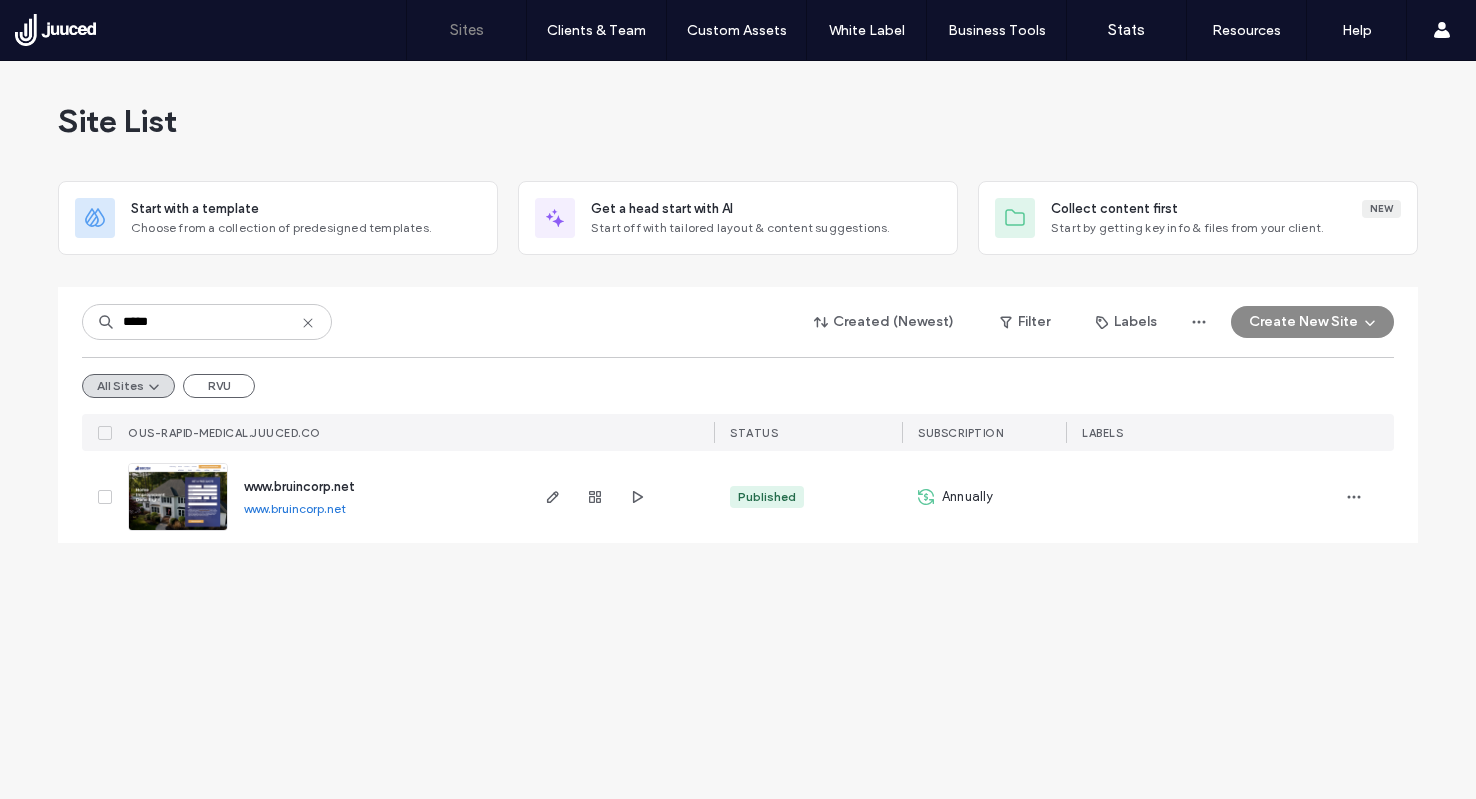 click on "***** Created (Newest) Filter Labels Create New Site" at bounding box center [738, 322] 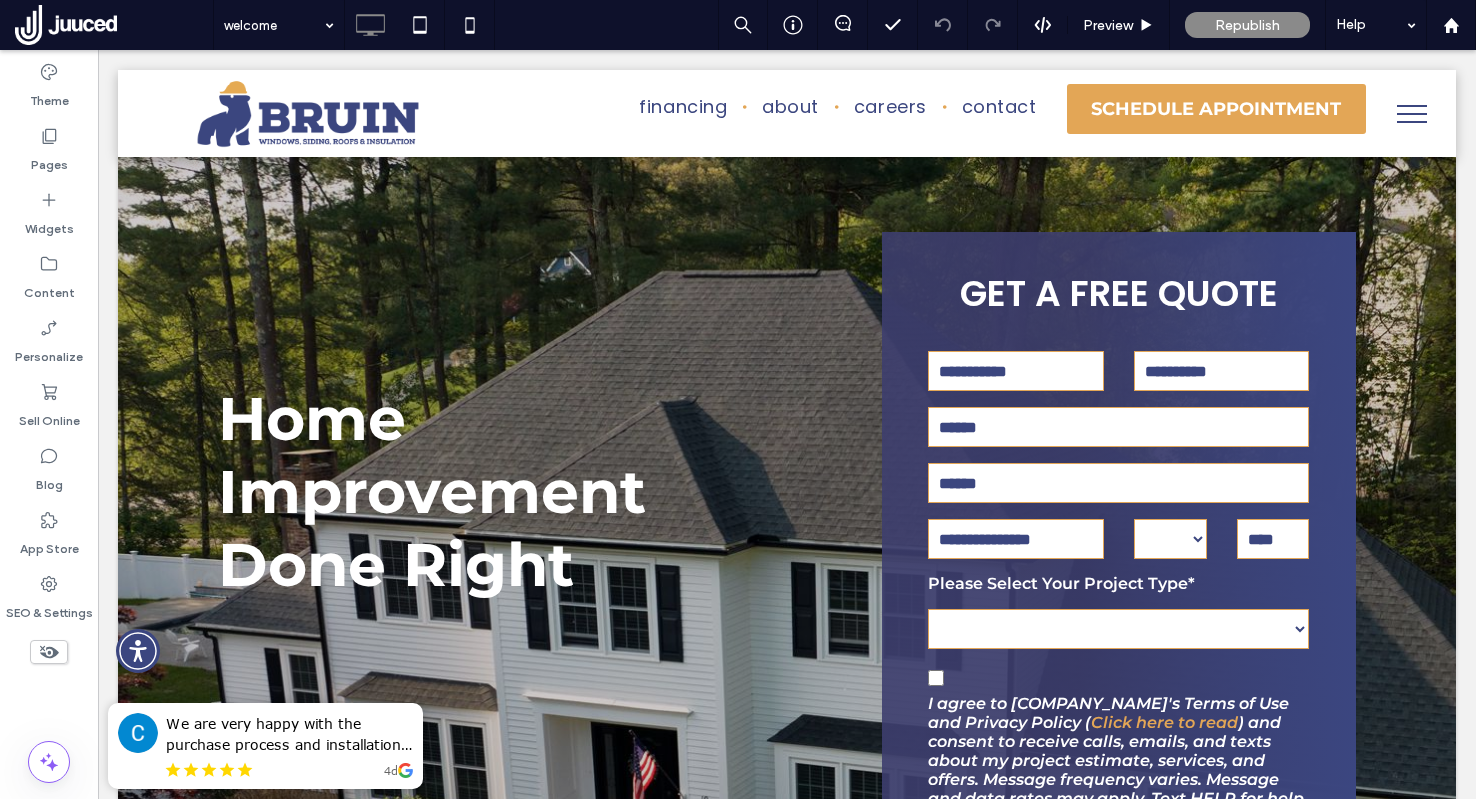 scroll, scrollTop: 0, scrollLeft: 0, axis: both 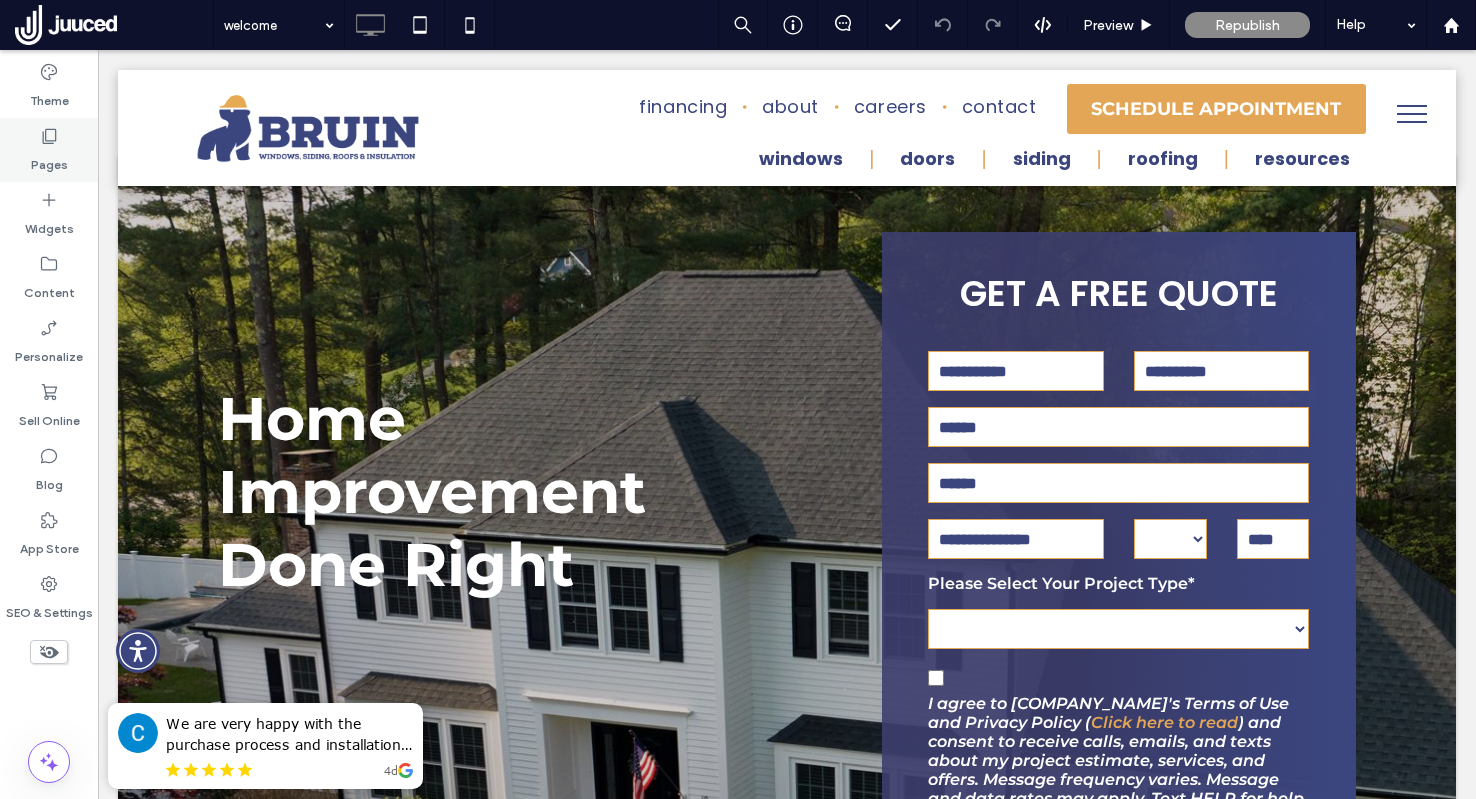 click on "Pages" at bounding box center (49, 160) 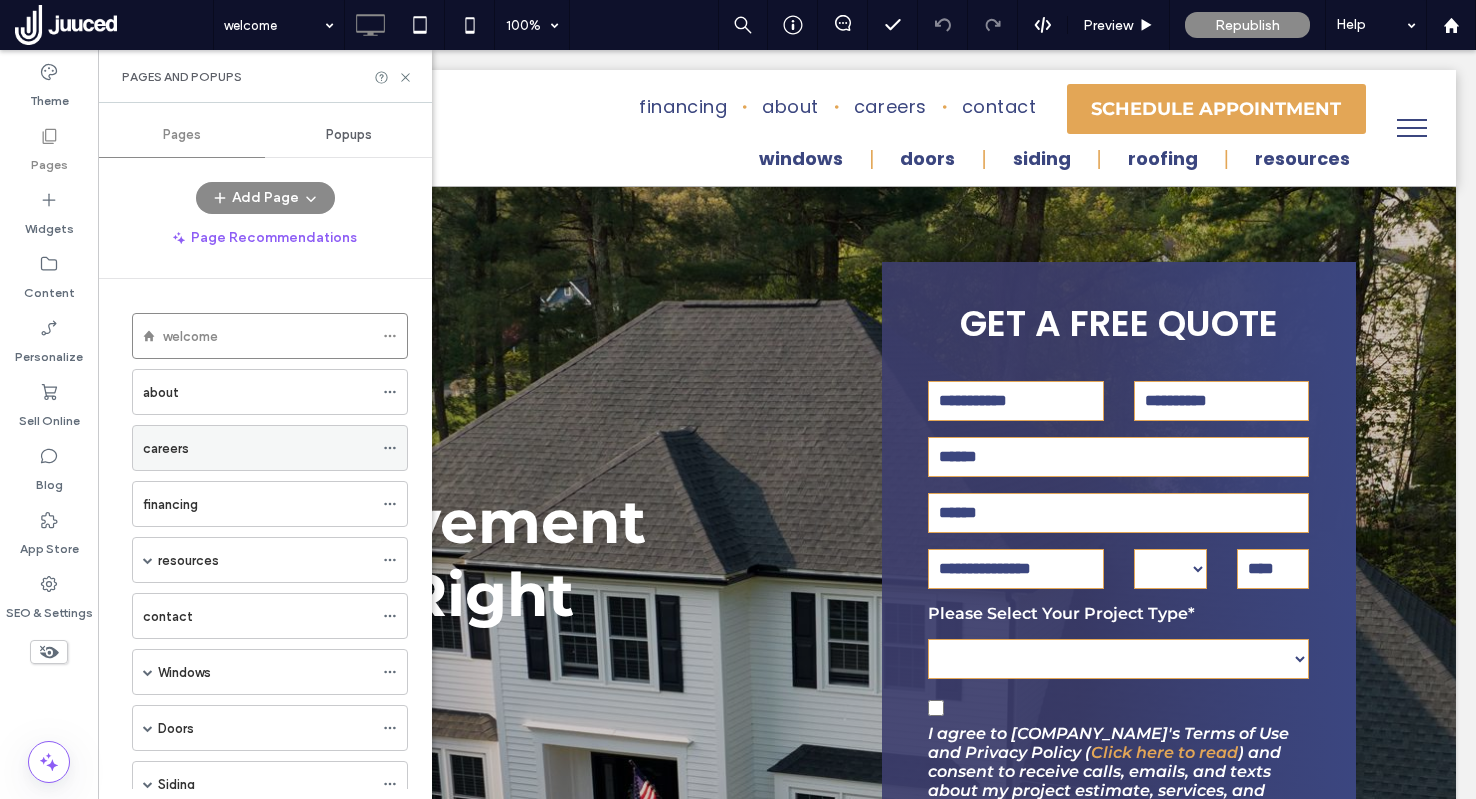 scroll, scrollTop: 1076, scrollLeft: 0, axis: vertical 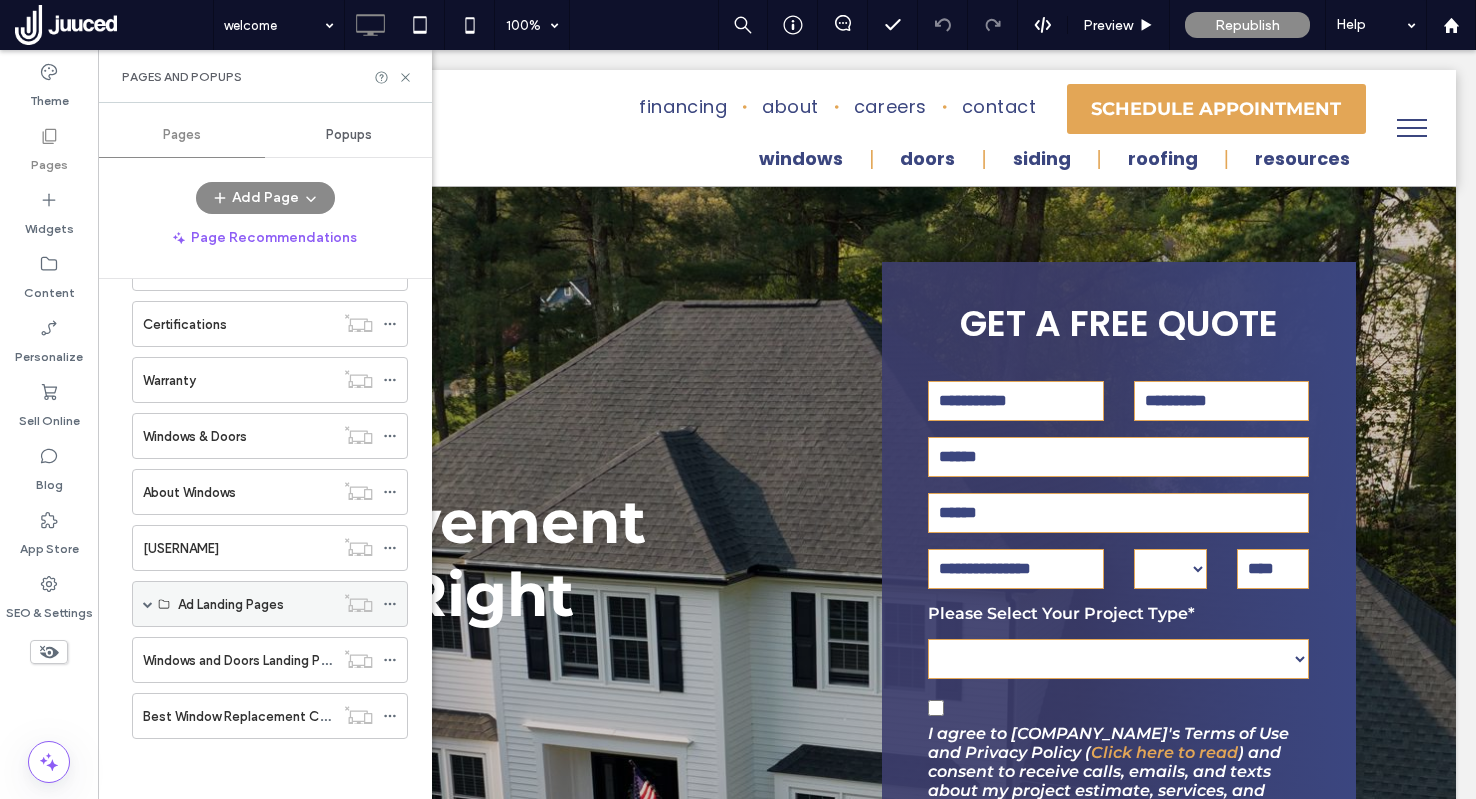 click at bounding box center [148, 604] 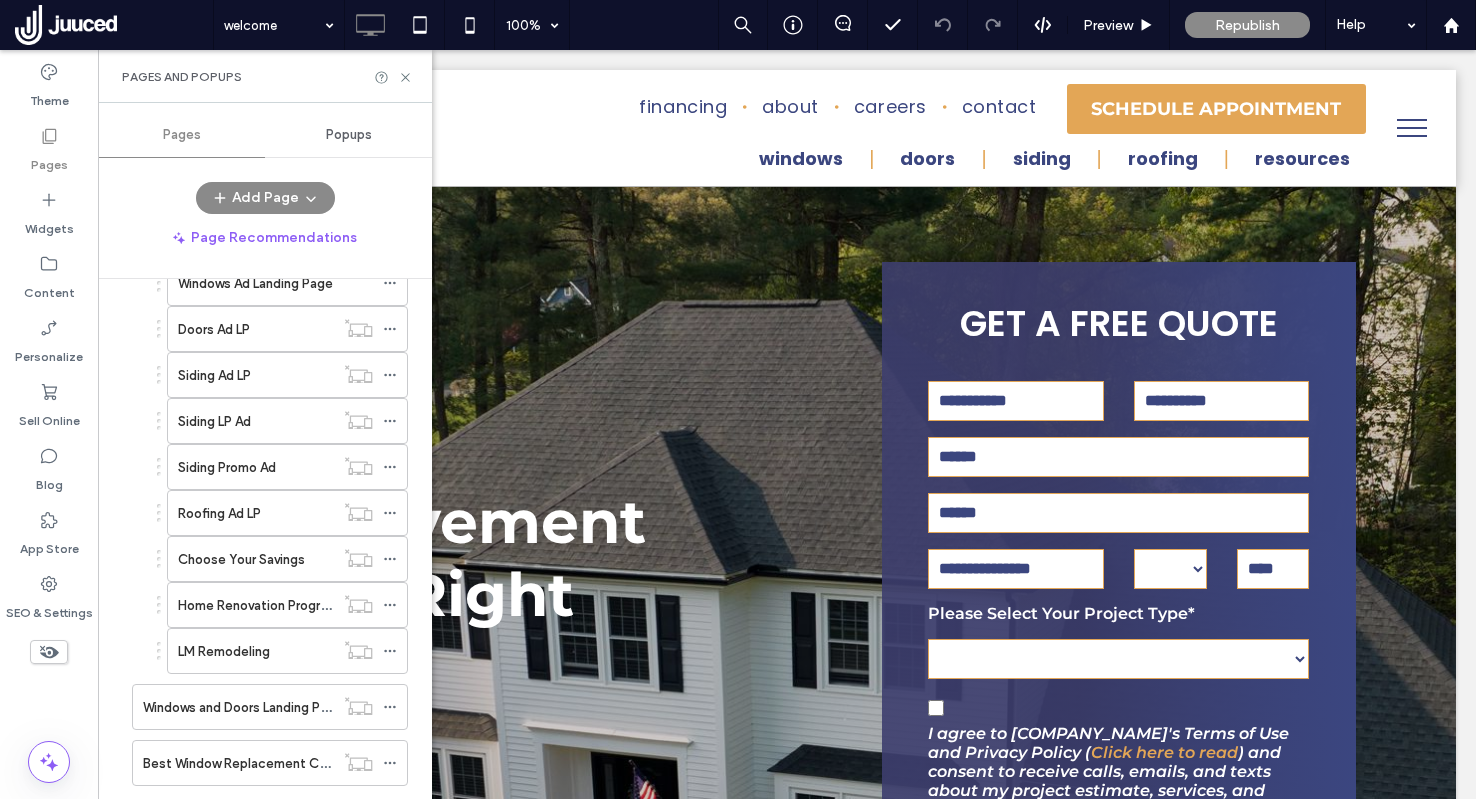 scroll, scrollTop: 1674, scrollLeft: 0, axis: vertical 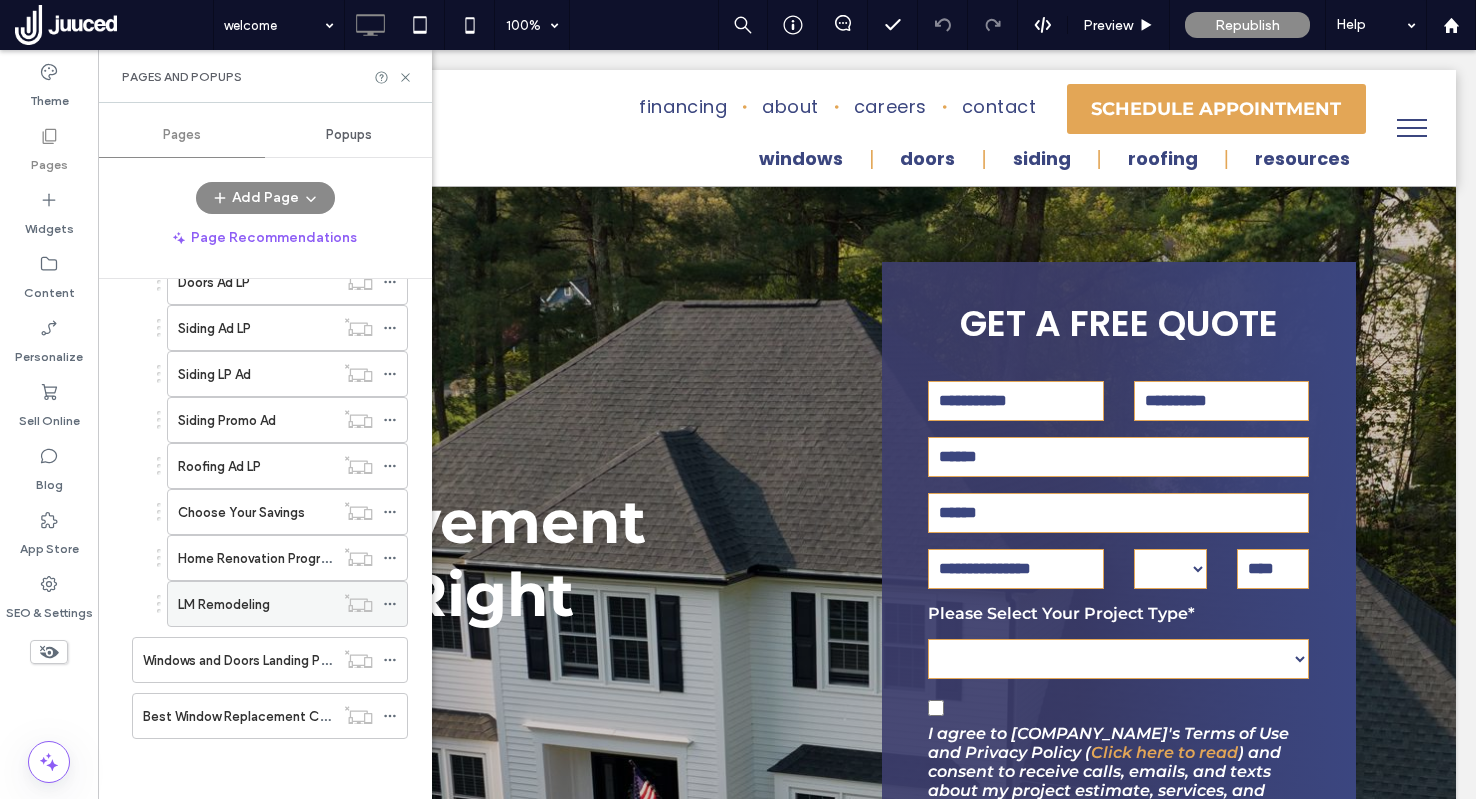 click on "LM Remodeling" at bounding box center (224, 604) 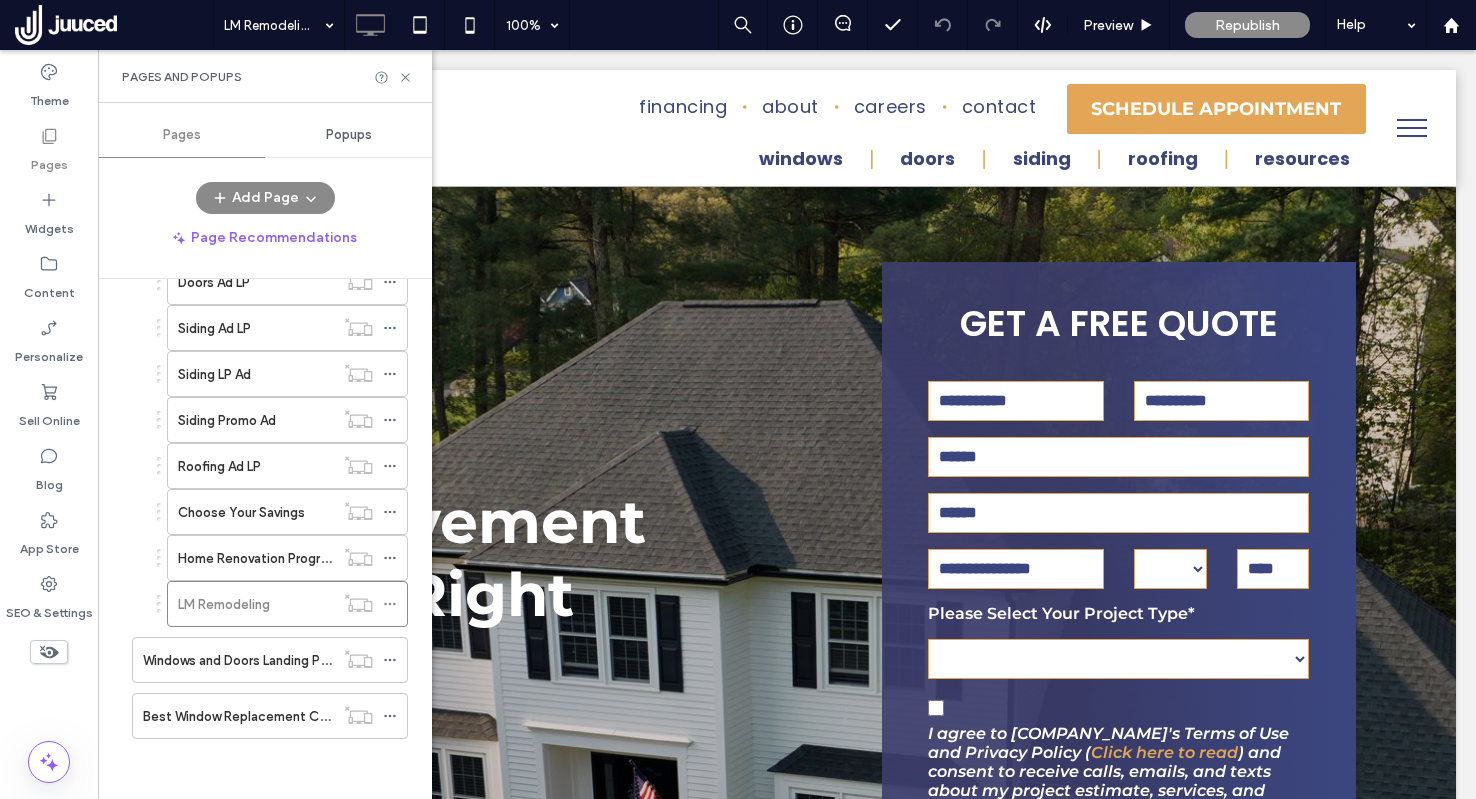 click at bounding box center [738, 399] 